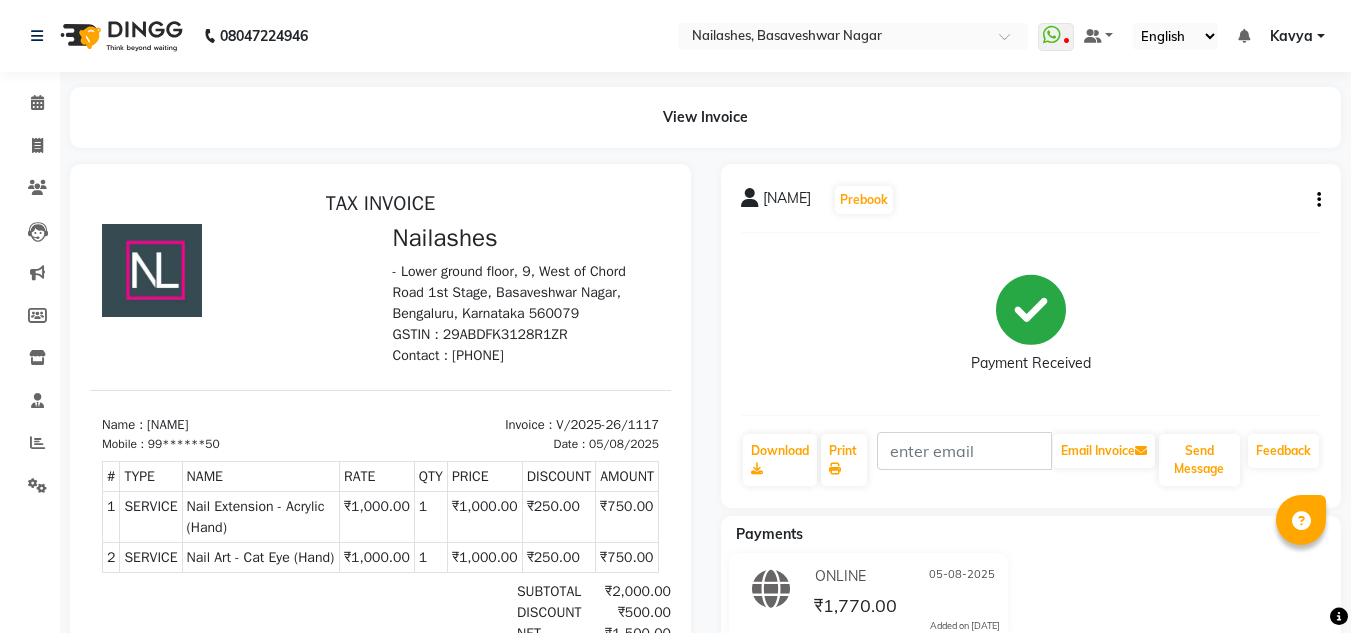 scroll, scrollTop: 0, scrollLeft: 0, axis: both 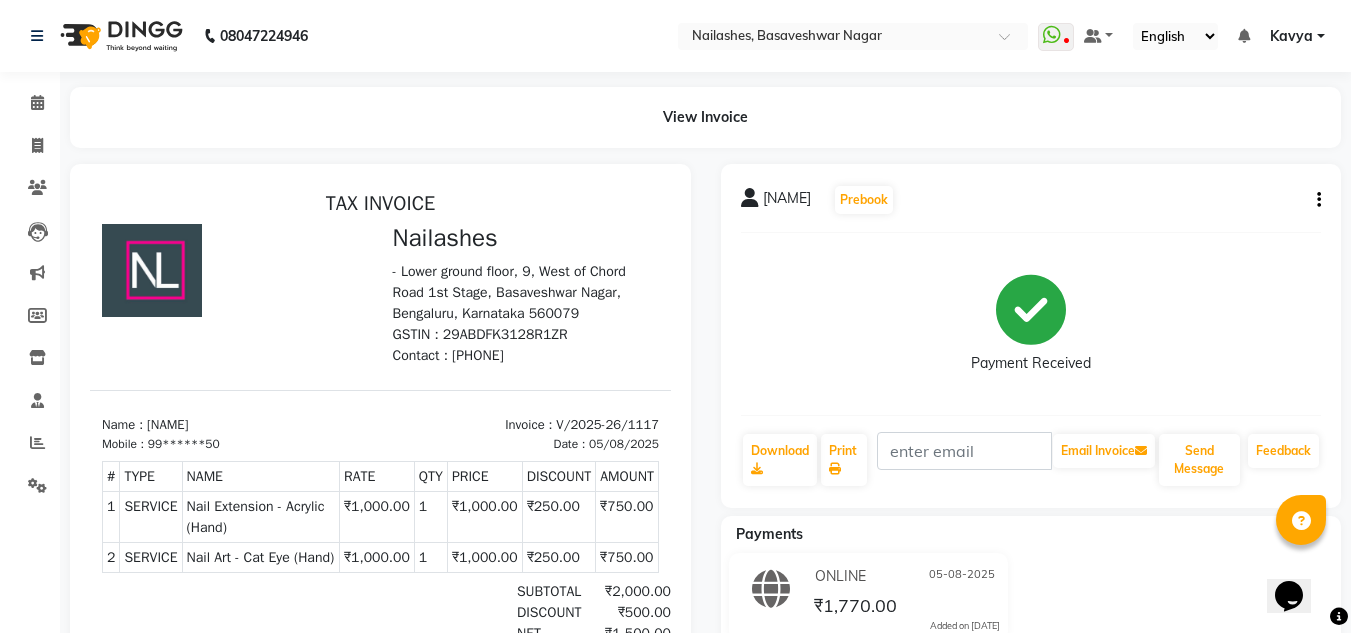 click on "[NAME]   Prebook   Payment Received  Download  Print   Email Invoice   Send Message Feedback" 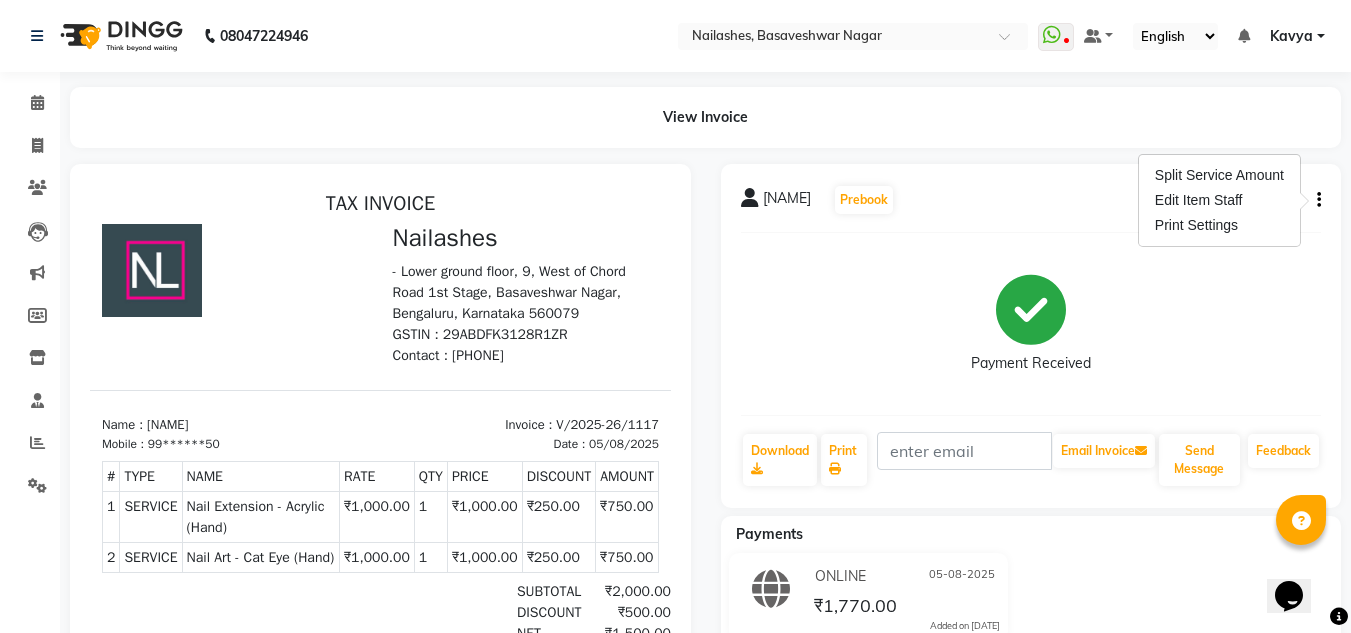 click 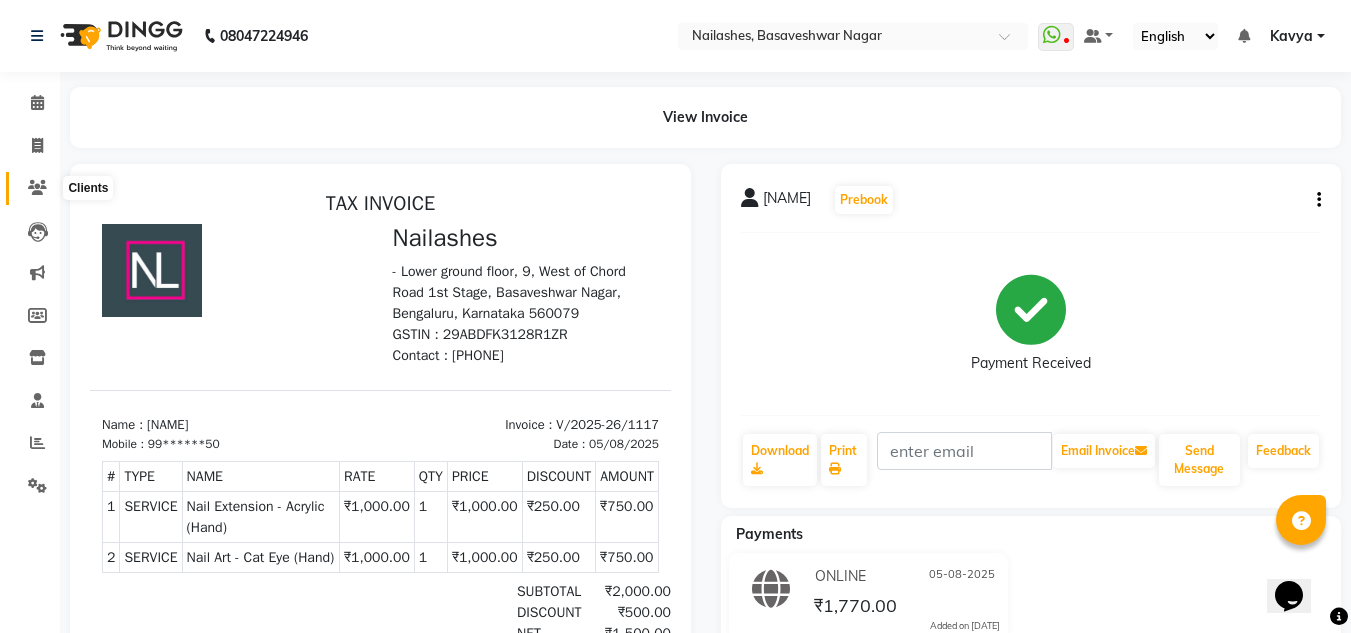click 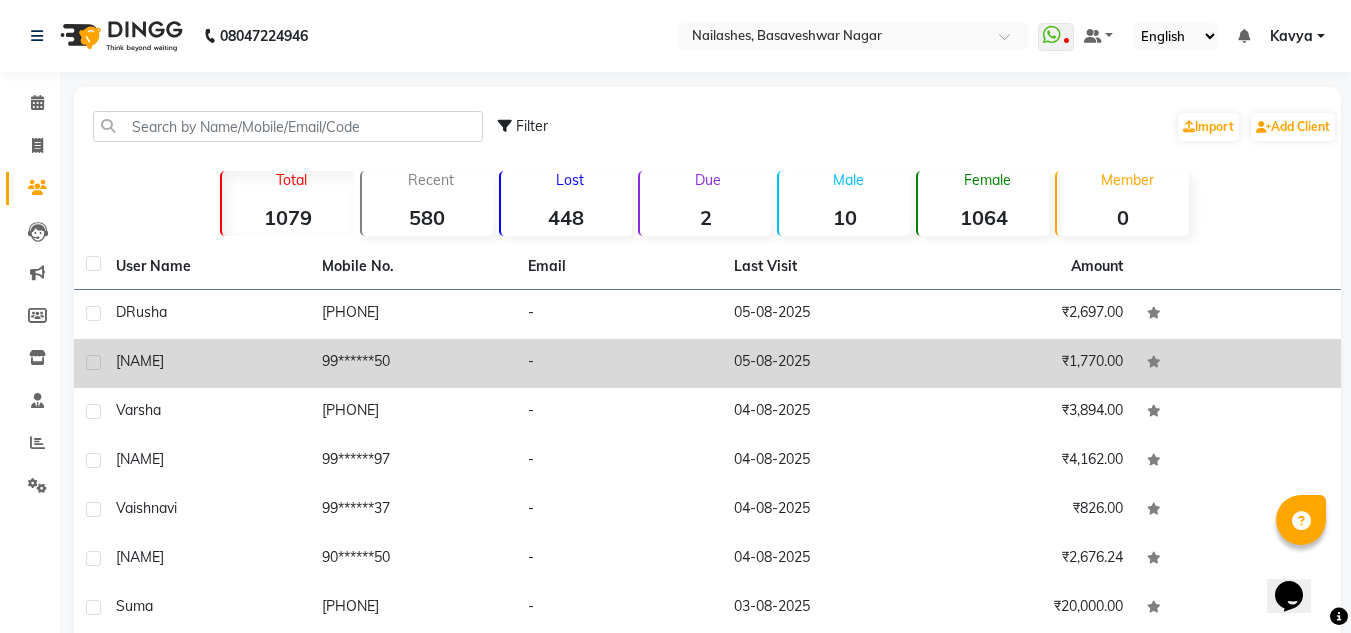click on "05-08-2025" 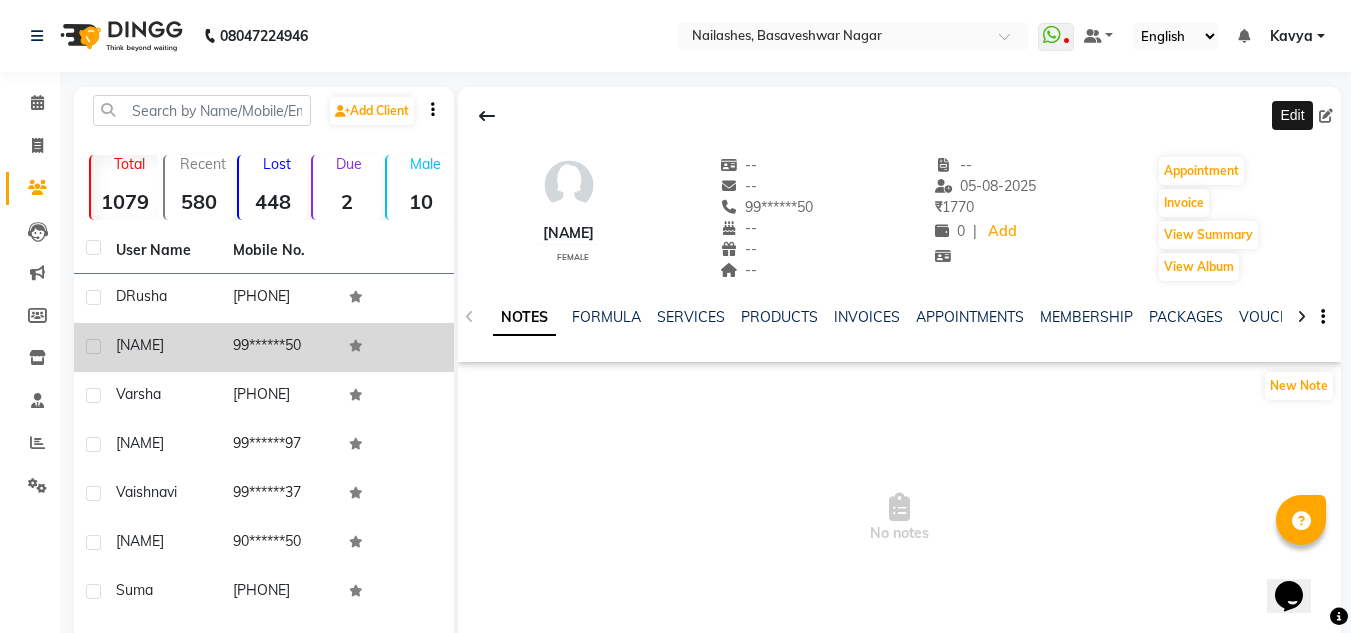 click 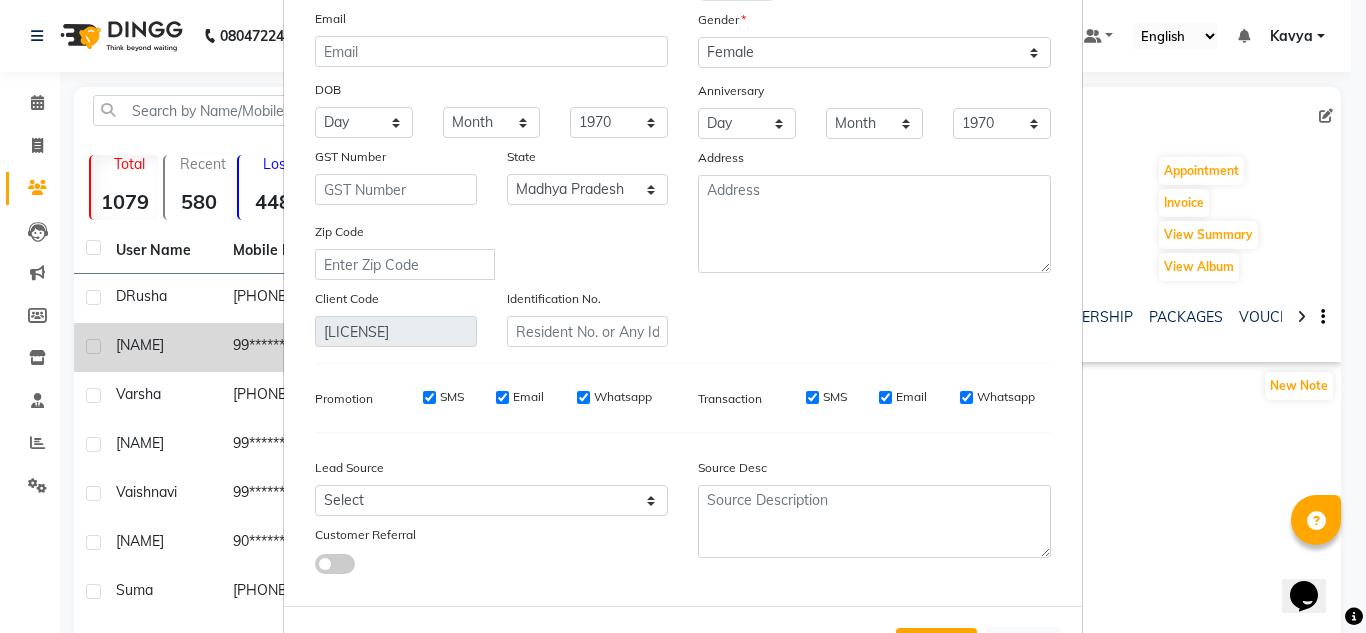 scroll, scrollTop: 174, scrollLeft: 0, axis: vertical 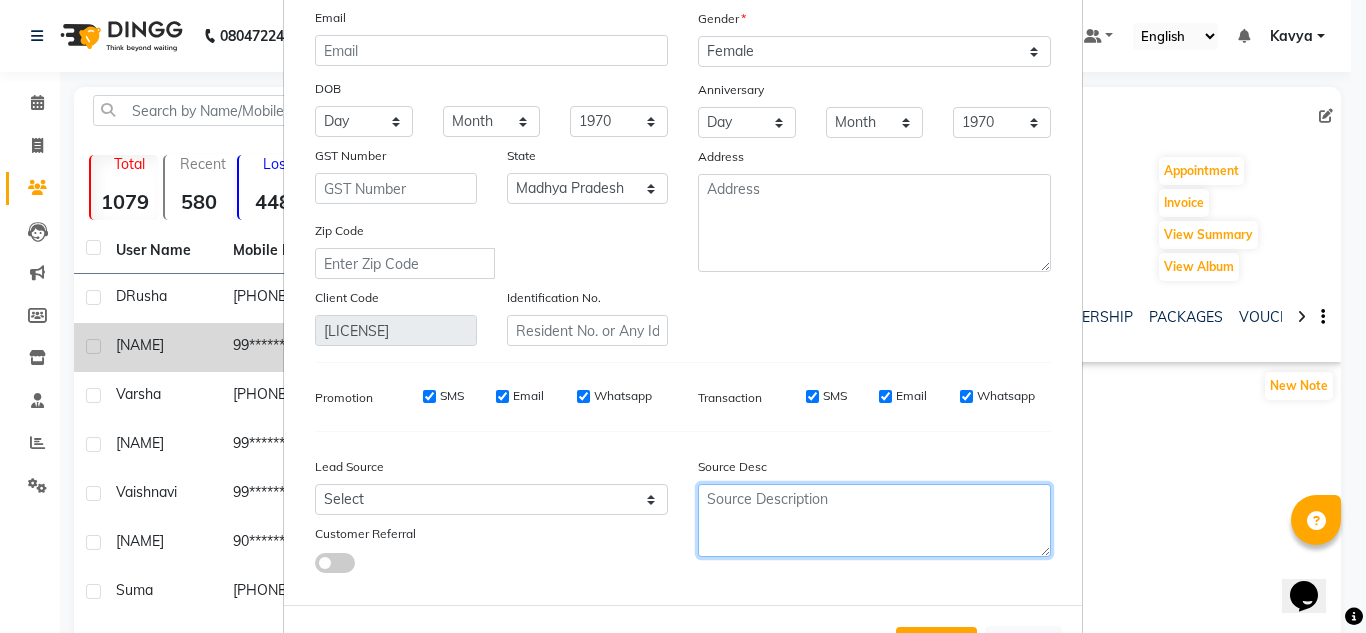 click at bounding box center [874, 520] 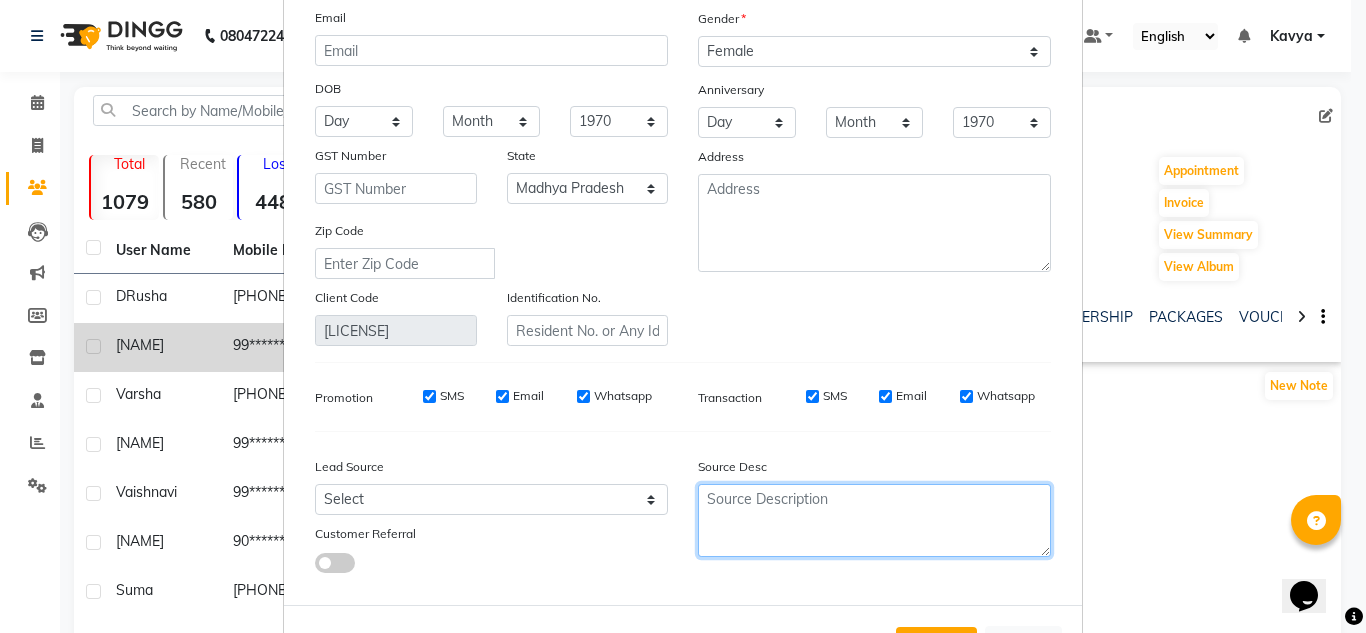 scroll, scrollTop: 0, scrollLeft: 0, axis: both 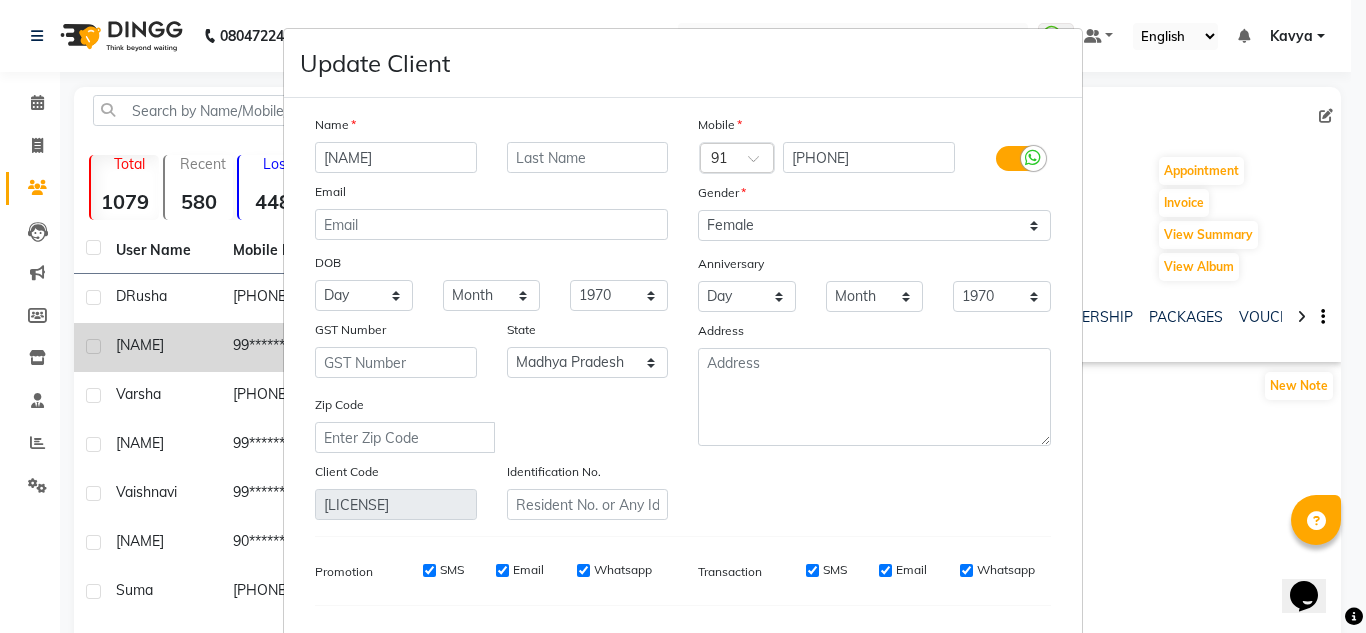 click on "Update Client Name [NAME] Email DOB Day 01 02 03 04 05 06 07 08 09 10 11 12 13 14 15 16 17 18 19 20 21 22 23 24 25 26 27 28 29 30 31 Month January February March April May June July August September October November December 1940 1941 1942 1943 1944 1945 1946 1947 1948 1949 1950 1951 1952 1953 1954 1955 1956 1957 1958 1959 1960 1961 1962 1963 1964 1965 1966 1967 1968 1969 1970 1971 1972 1973 1974 1975 1976 1977 1978 1979 1980 1981 1982 1983 1984 1985 1986 1987 1988 1989 1990 1991 1992 1993 1994 1995 1996 1997 1998 1999 2000 2001 2002 2003 2004 2005 2006 2007 2008 2009 2010 2011 2012 2013 2014 2015 2016 2017 2018 2019 2020 2021 2022 2023 2024 GST Number State Select Andaman and Nicobar Islands Andhra Pradesh Arunachal Pradesh Assam Bihar Chandigarh Chhattisgarh Dadra and Nagar Haveli Daman and Diu Delhi Goa Gujarat Haryana Himachal Pradesh Jammu and Kashmir Jharkhand Karnataka Kerala Lakshadweep Madhya Pradesh Maharashtra Manipur Meghalaya Mizoram Nagaland Odisha Pondicherry Punjab Rajasthan Sikkim Tamil Nadu" at bounding box center [683, 316] 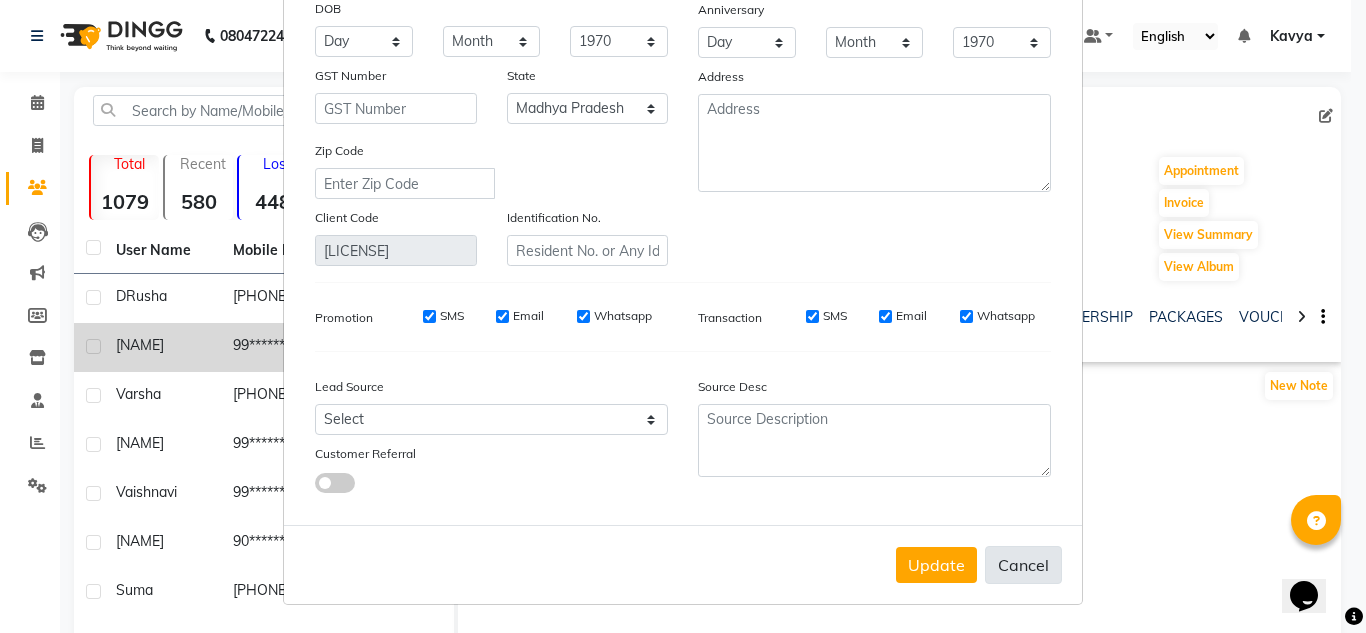 click on "Cancel" at bounding box center [1023, 565] 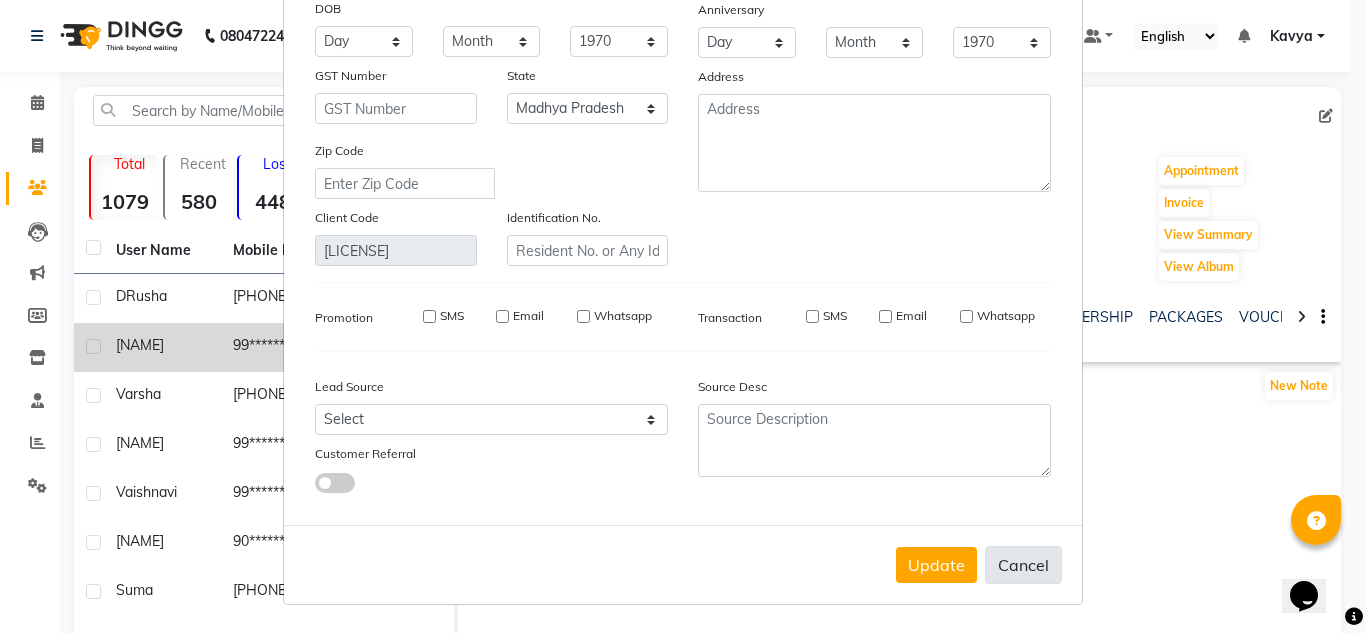 type 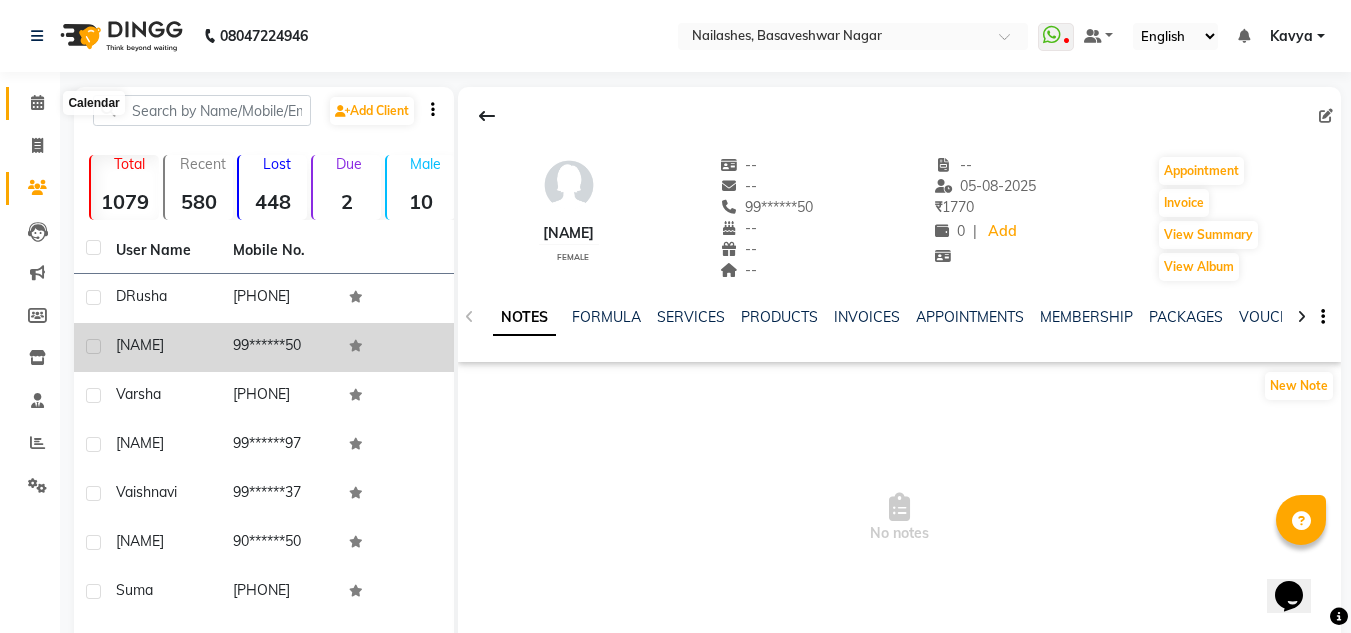 click 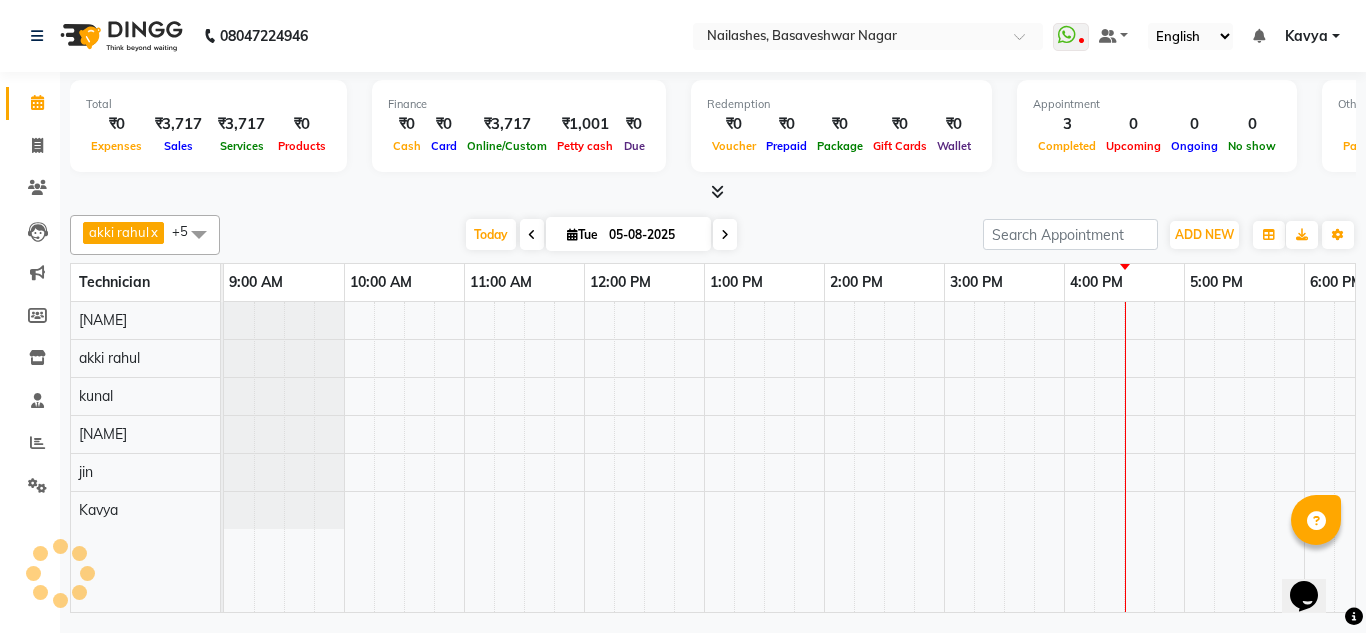 scroll, scrollTop: 0, scrollLeft: 0, axis: both 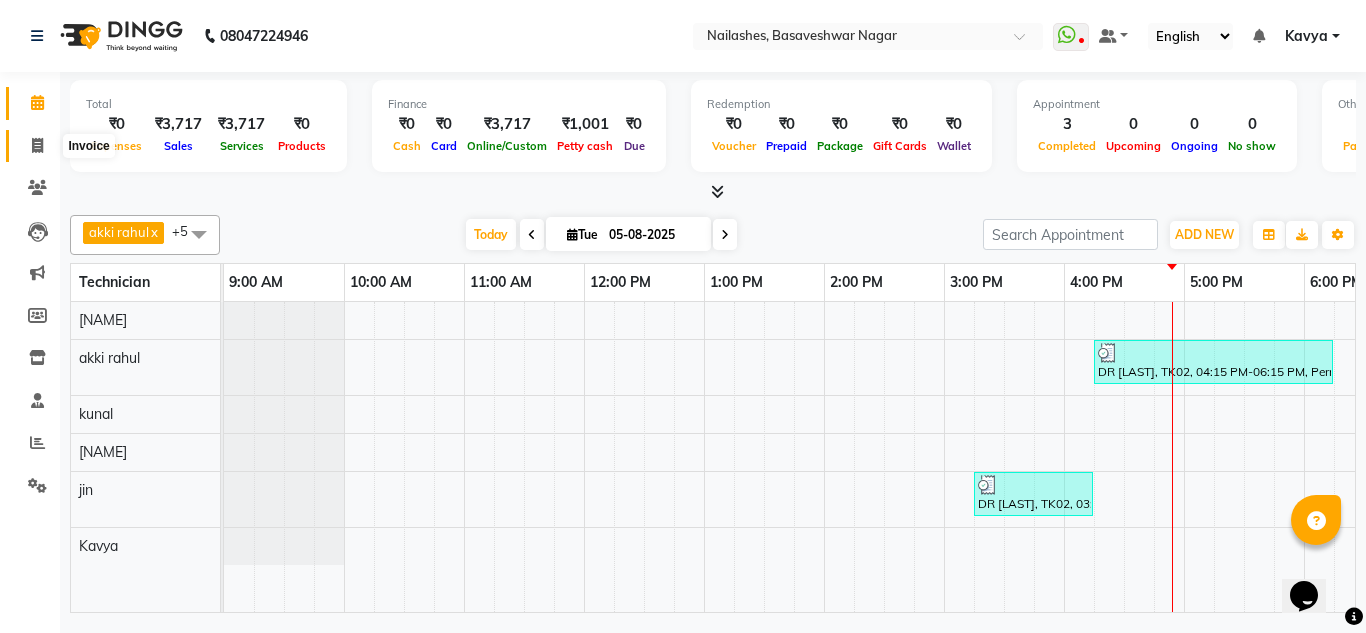 click 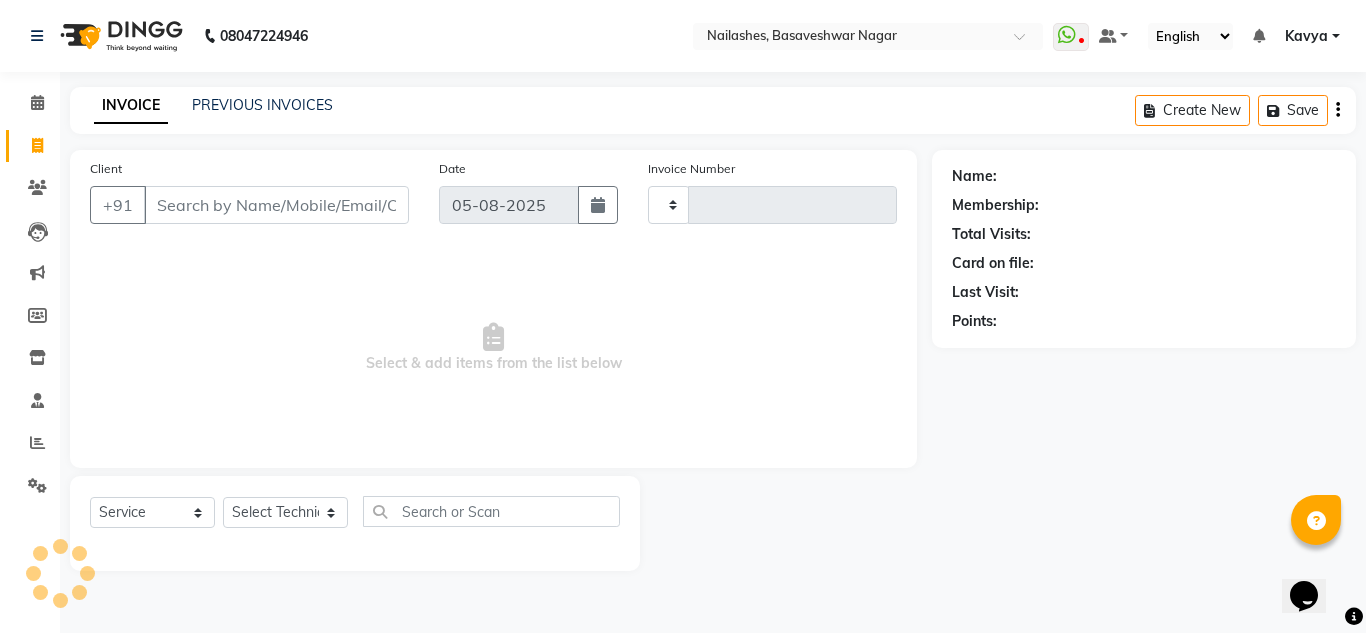 type on "1119" 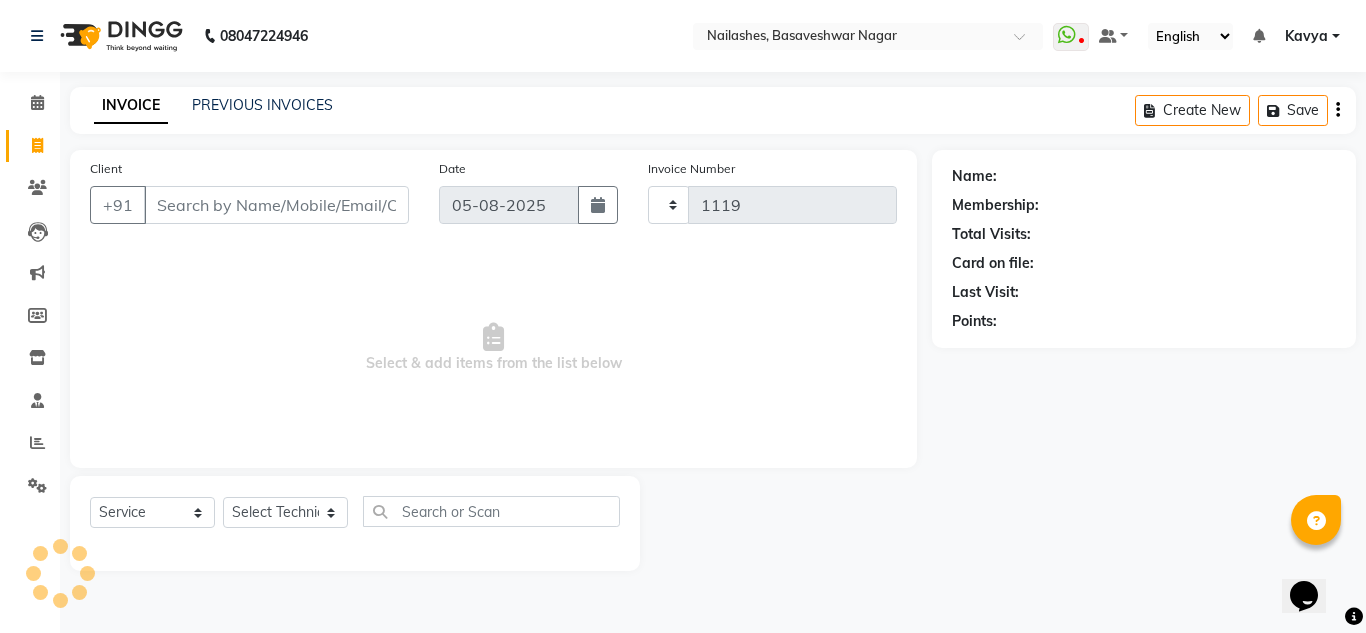 select on "7686" 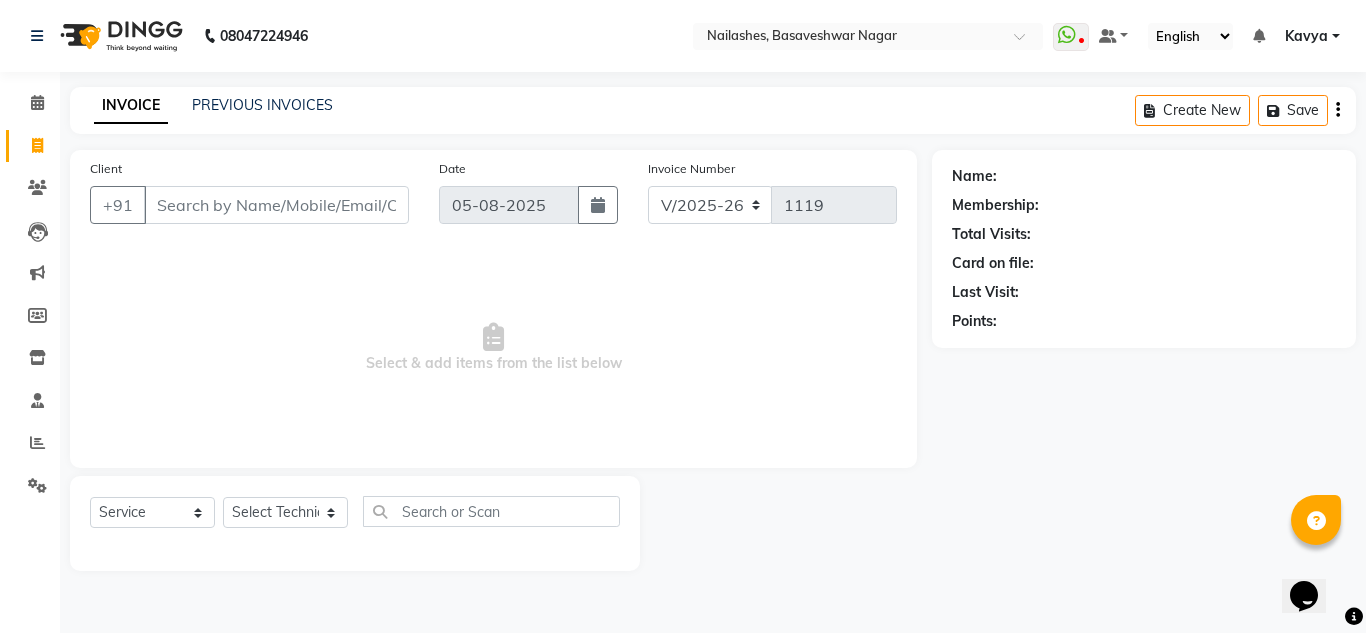 click on "Client" at bounding box center [276, 205] 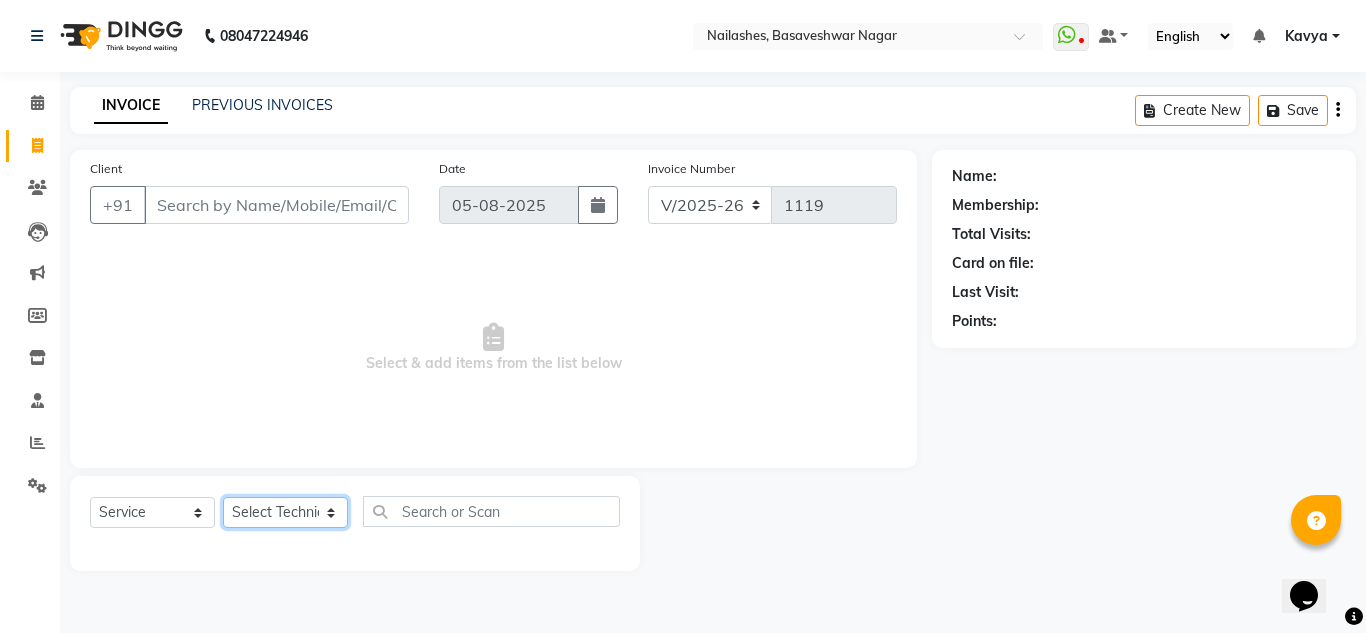 click on "Select Technician akki rahul Basiya Sultha Bilal jin kabir Kavya Kiruba  kunal Manager Rahul swangamlu" 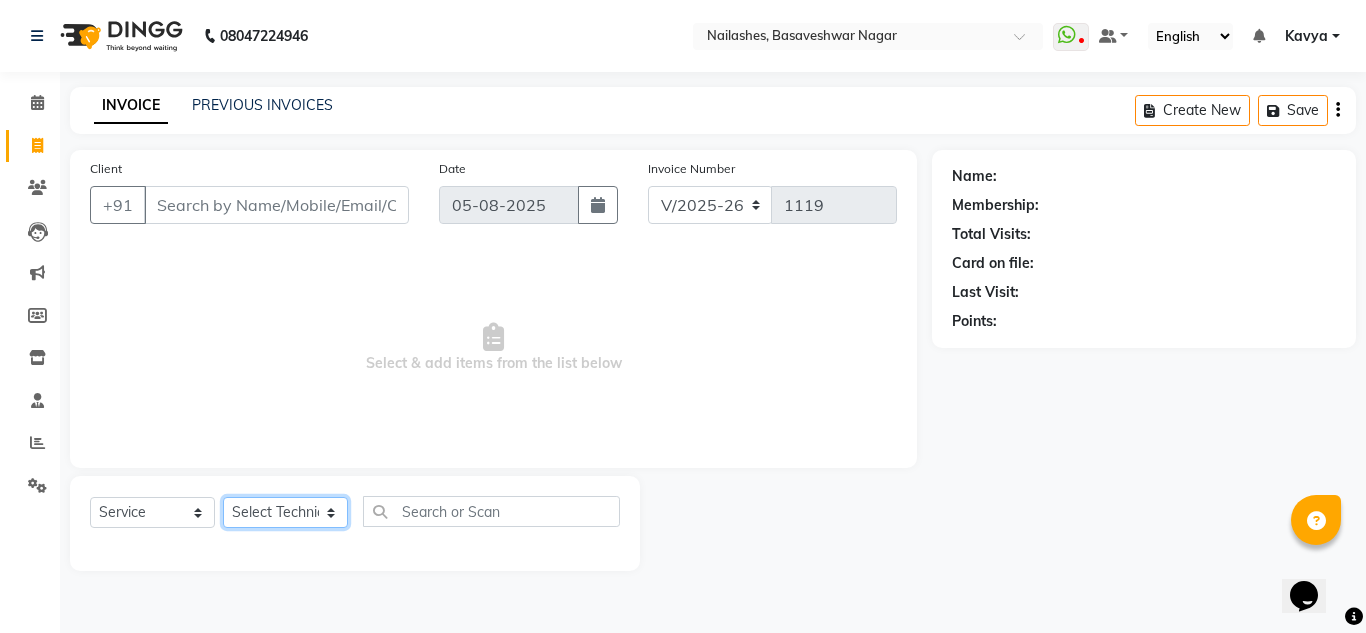 select on "81675" 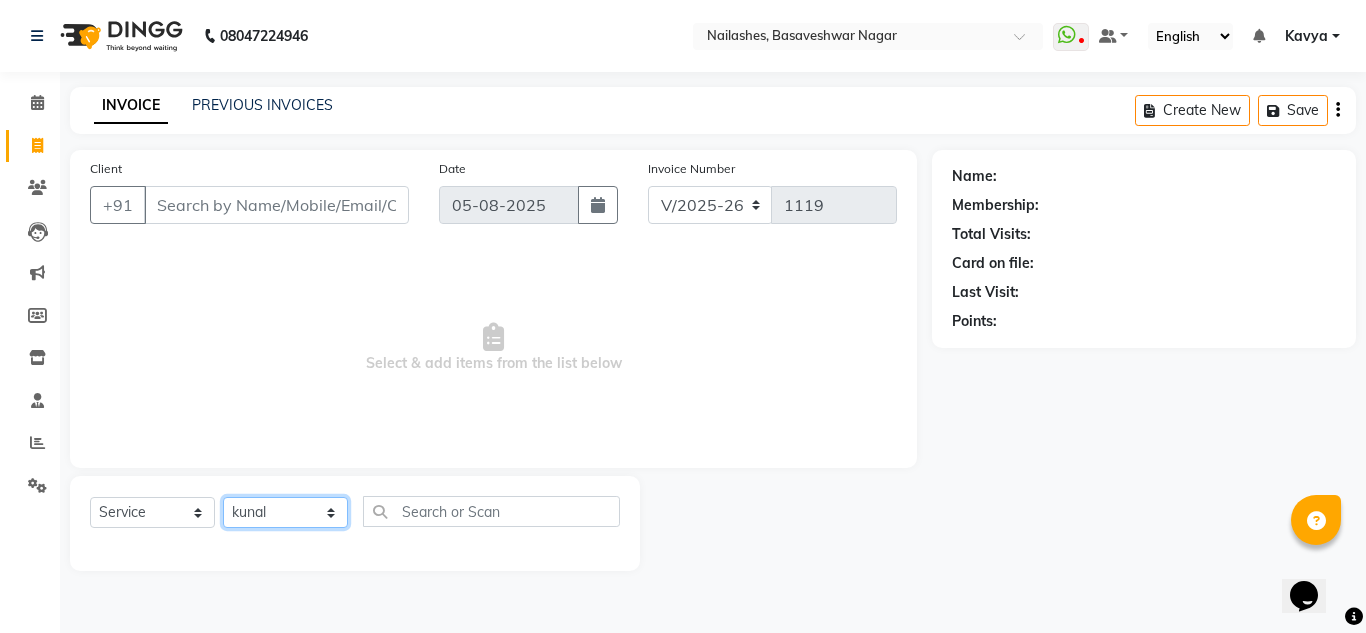 click on "Select Technician akki rahul Basiya Sultha Bilal jin kabir Kavya Kiruba  kunal Manager Rahul swangamlu" 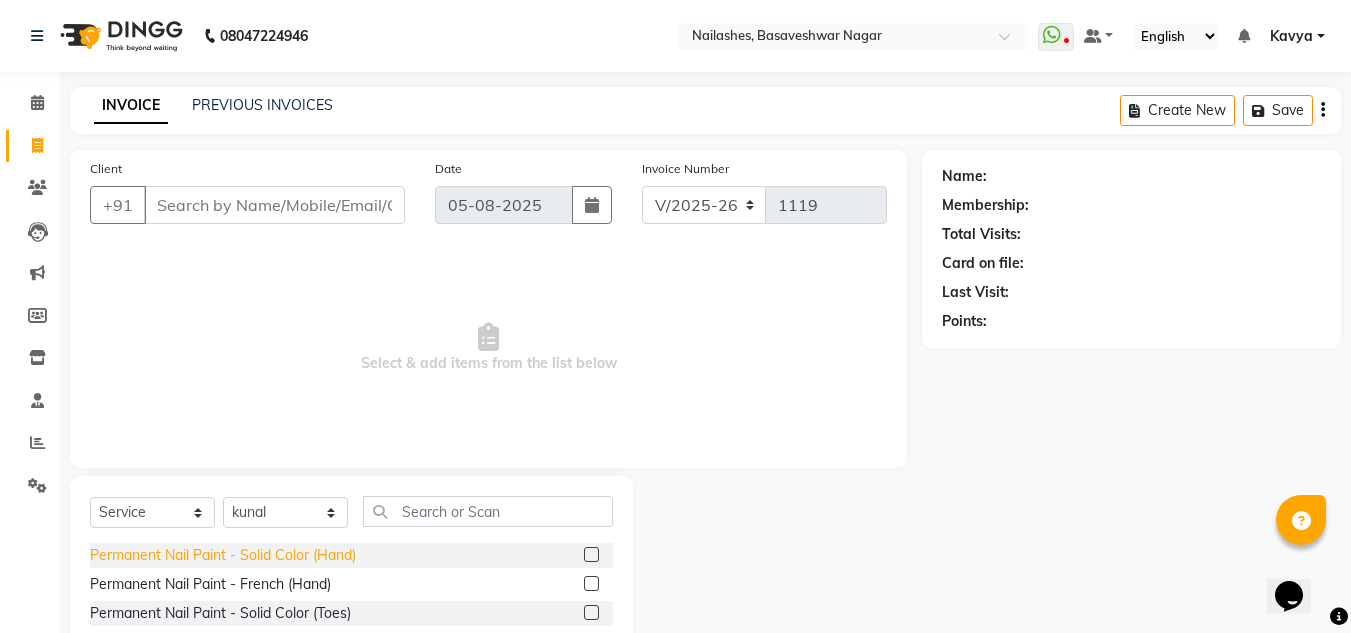click on "Permanent Nail Paint - Solid Color (Hand)" 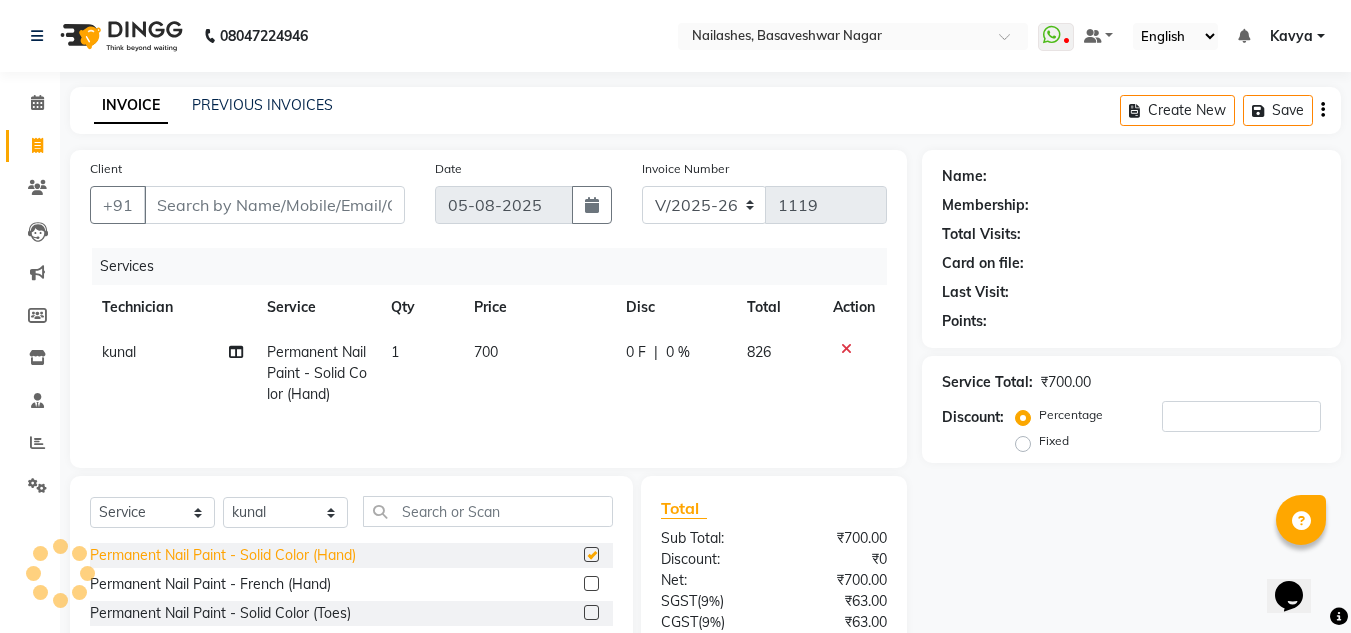 checkbox on "false" 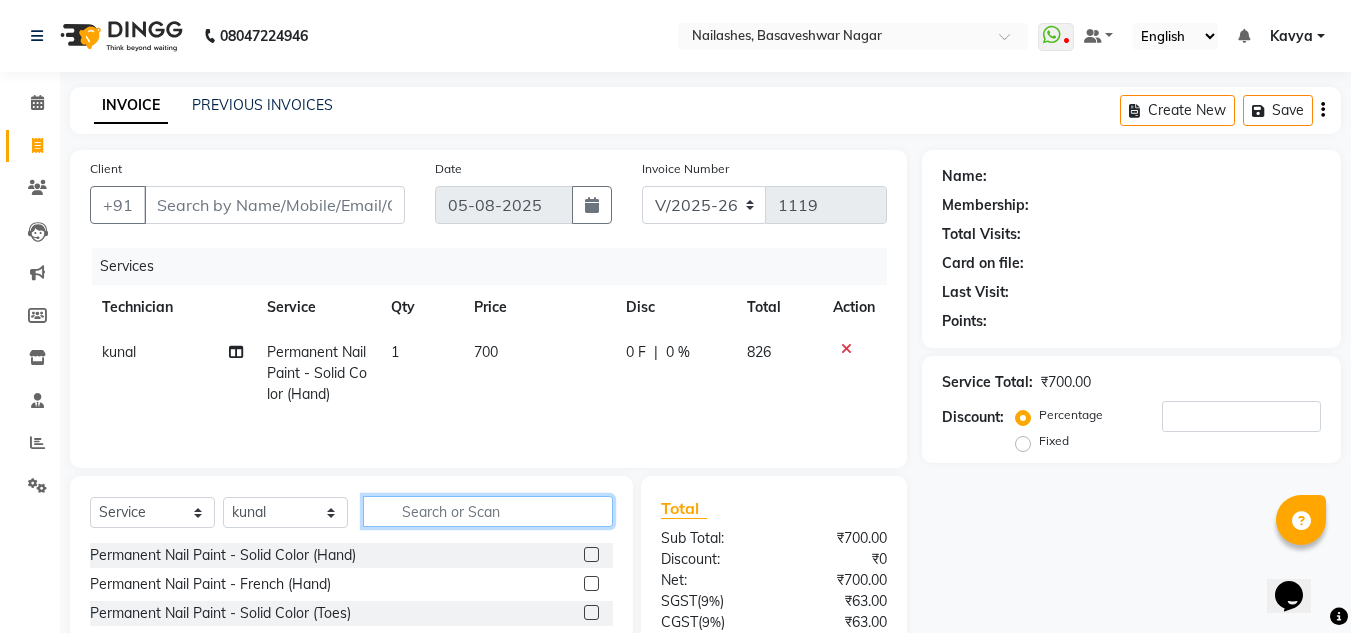 click 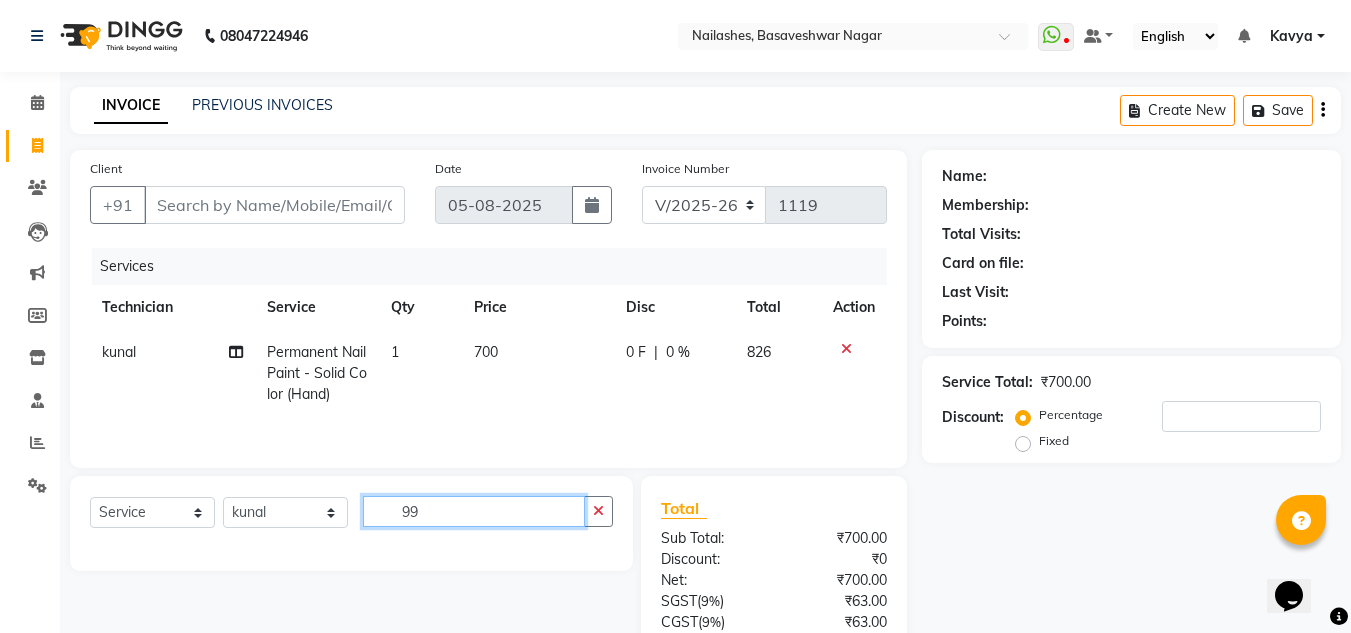 type on "9" 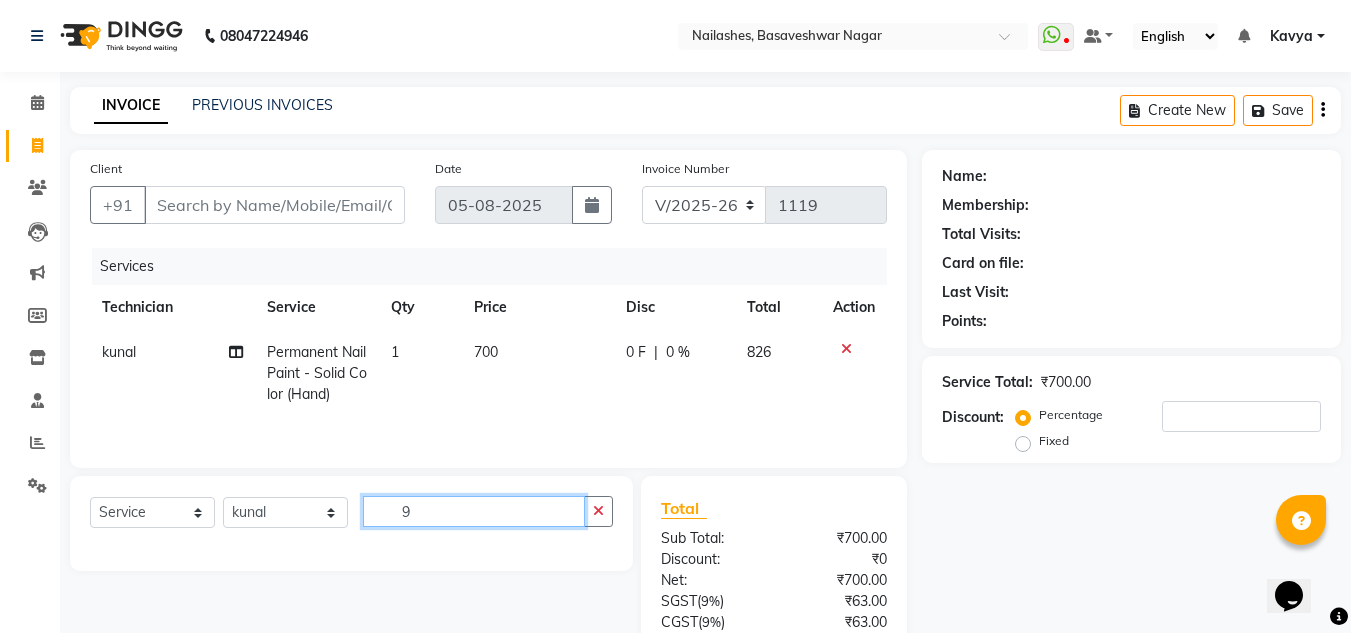 type 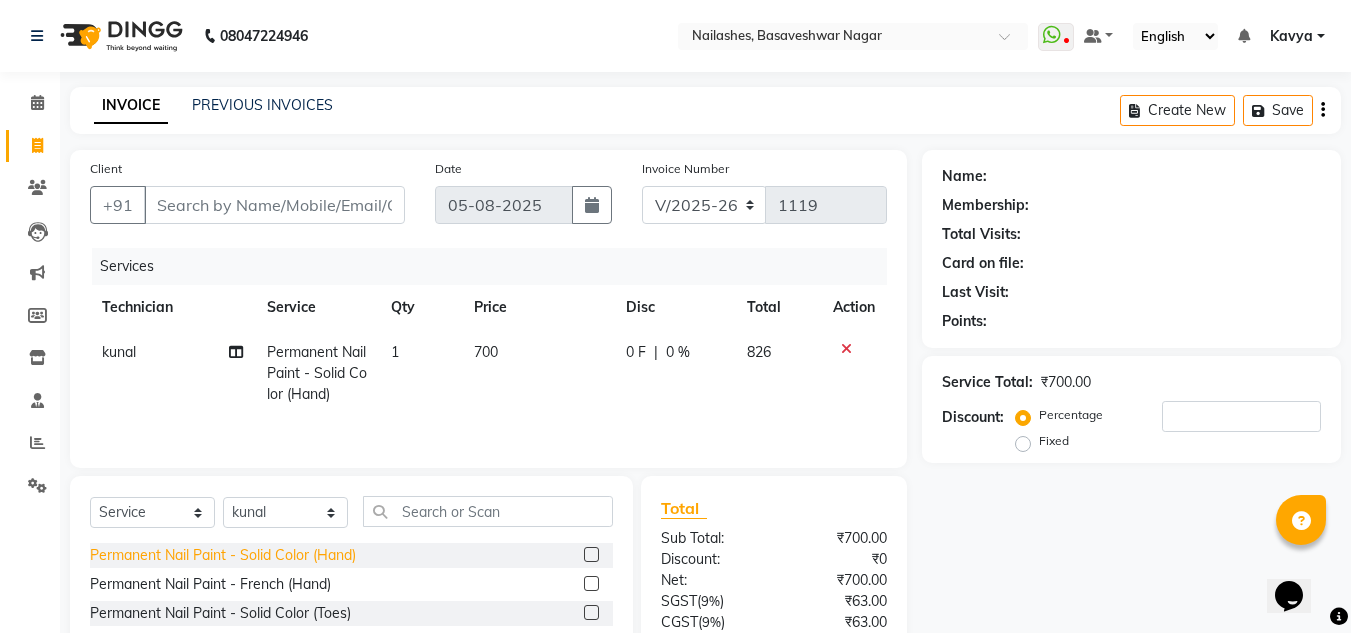 click on "Permanent Nail Paint - Solid Color (Hand)" 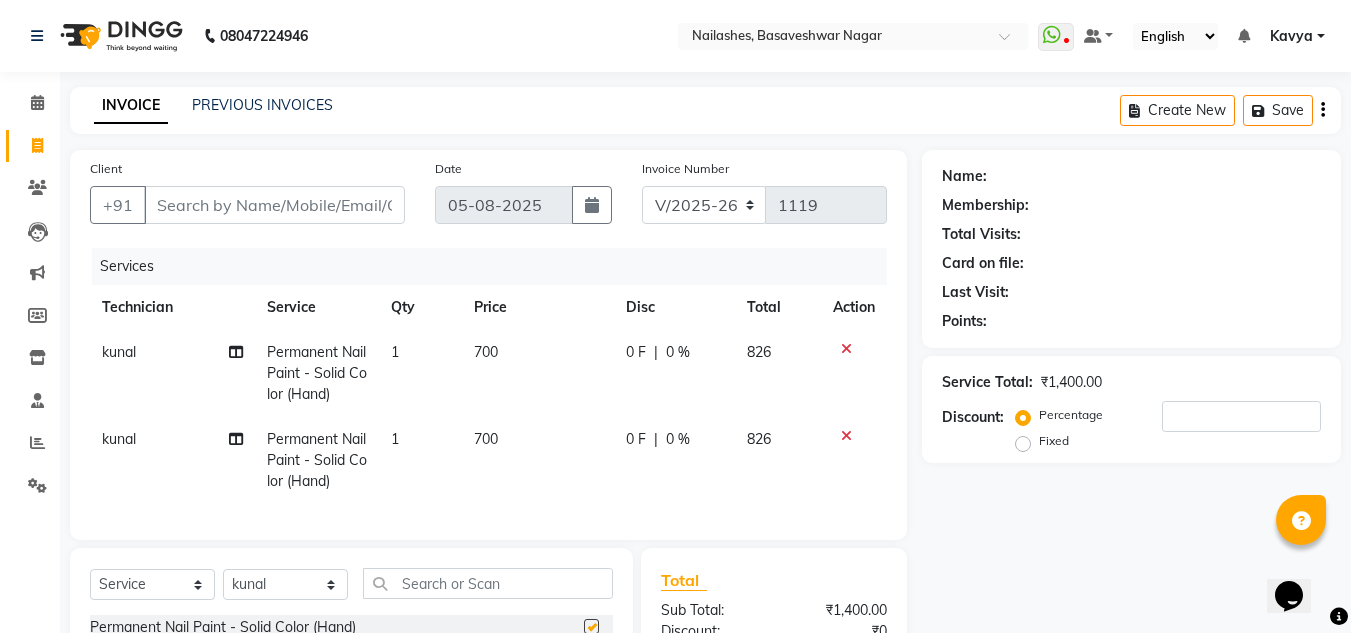 checkbox on "false" 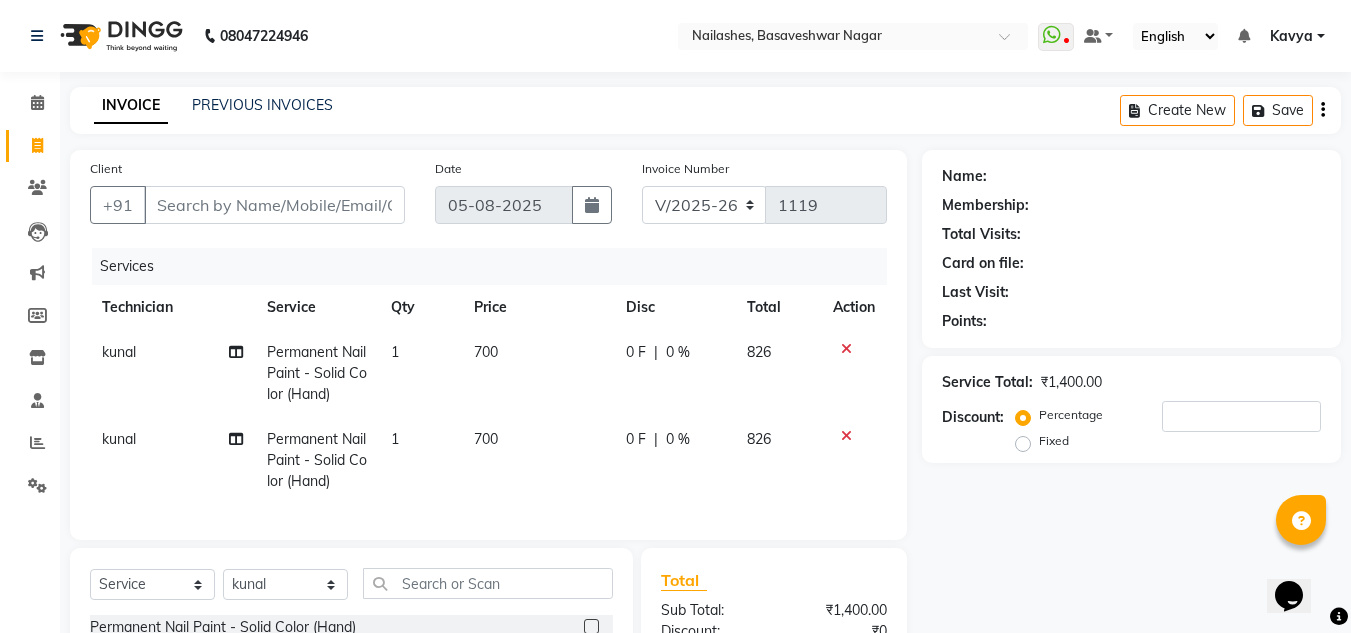 click 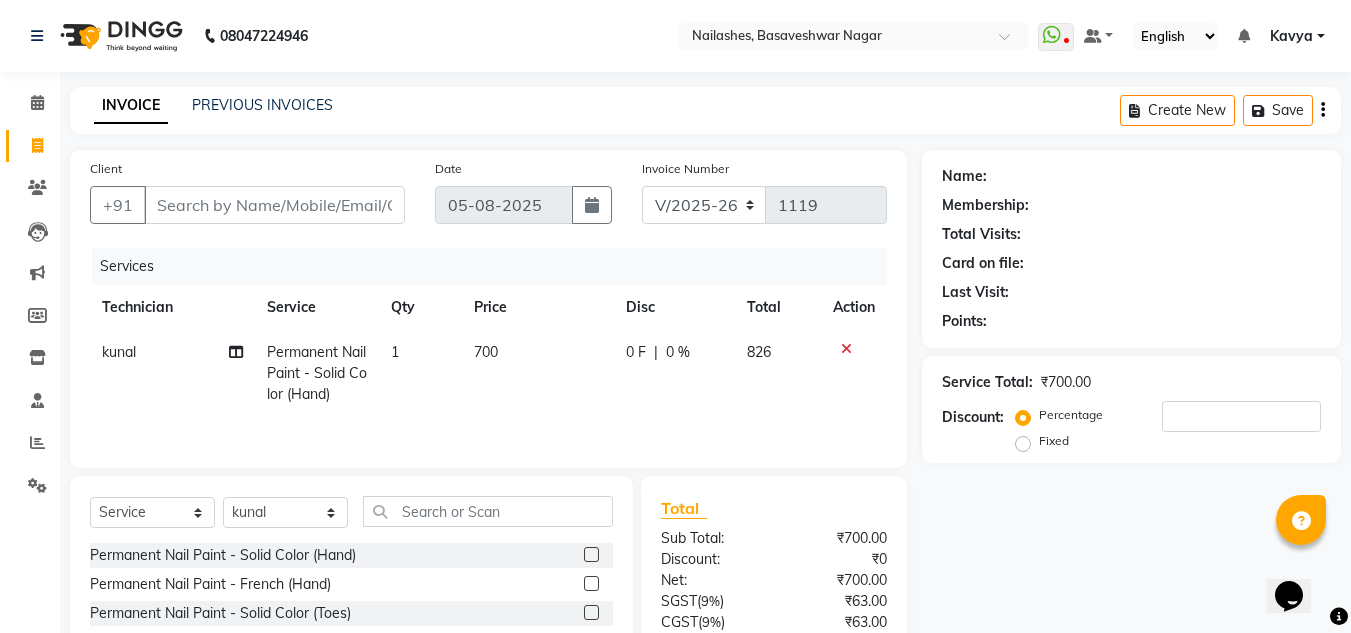 scroll, scrollTop: 168, scrollLeft: 0, axis: vertical 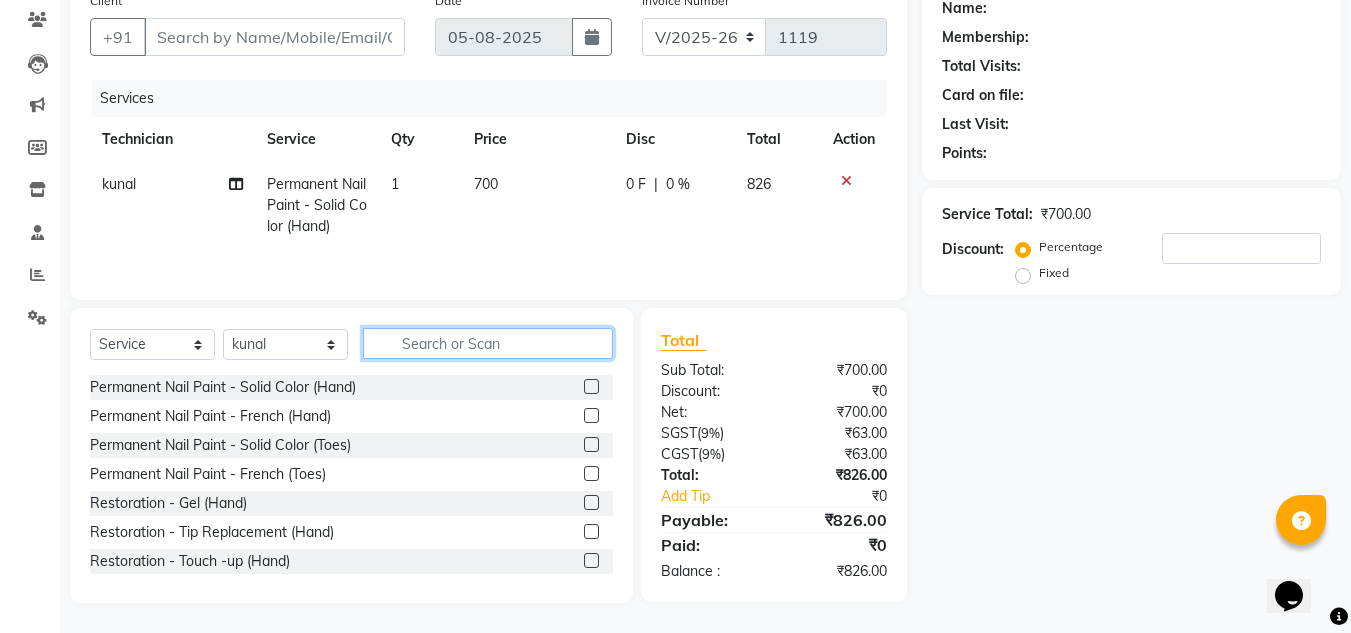 click 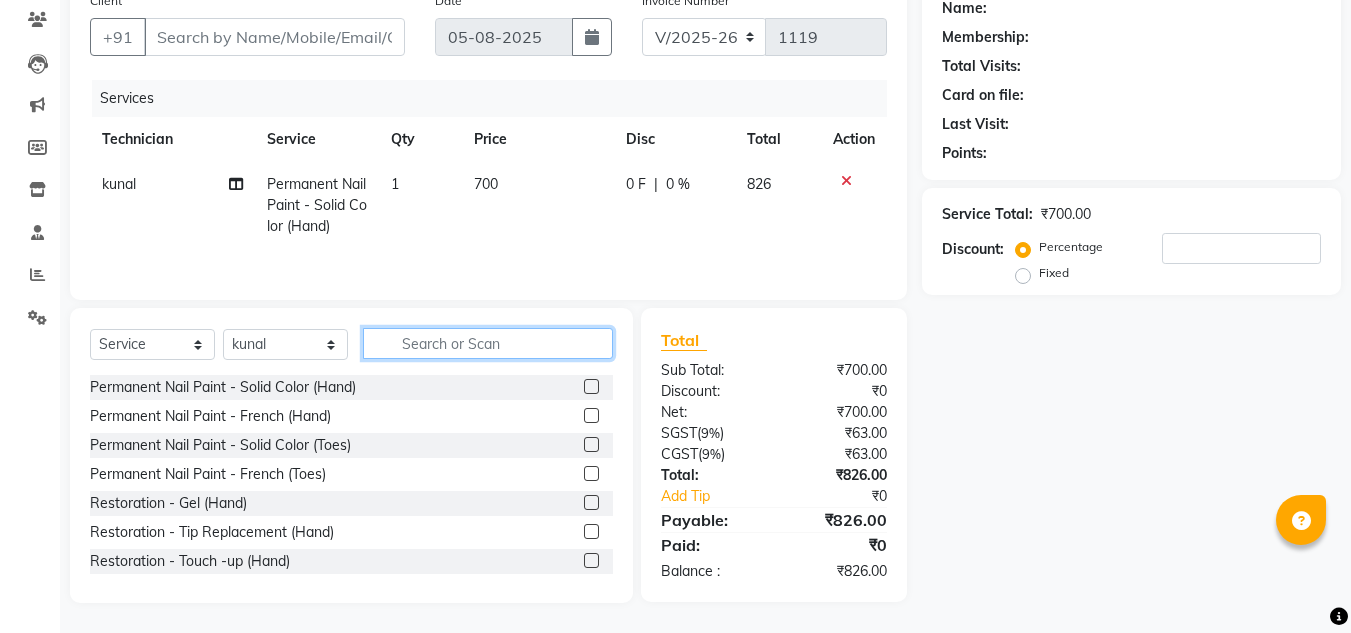 click 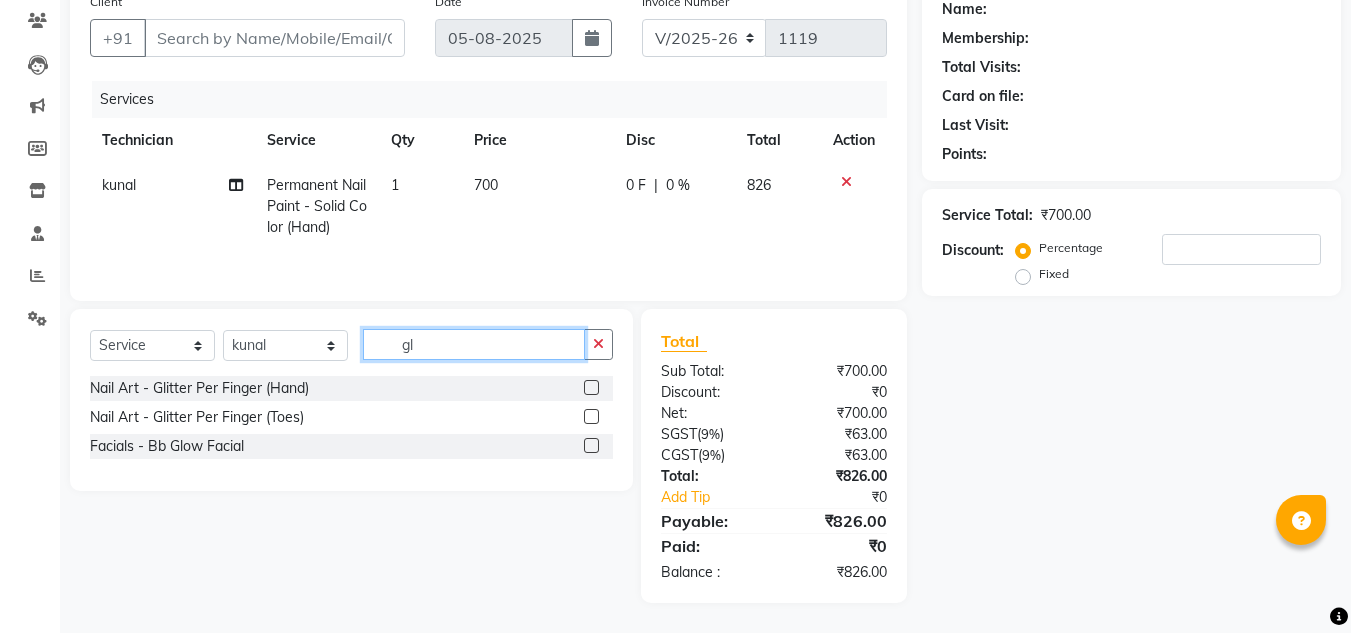 scroll, scrollTop: 167, scrollLeft: 0, axis: vertical 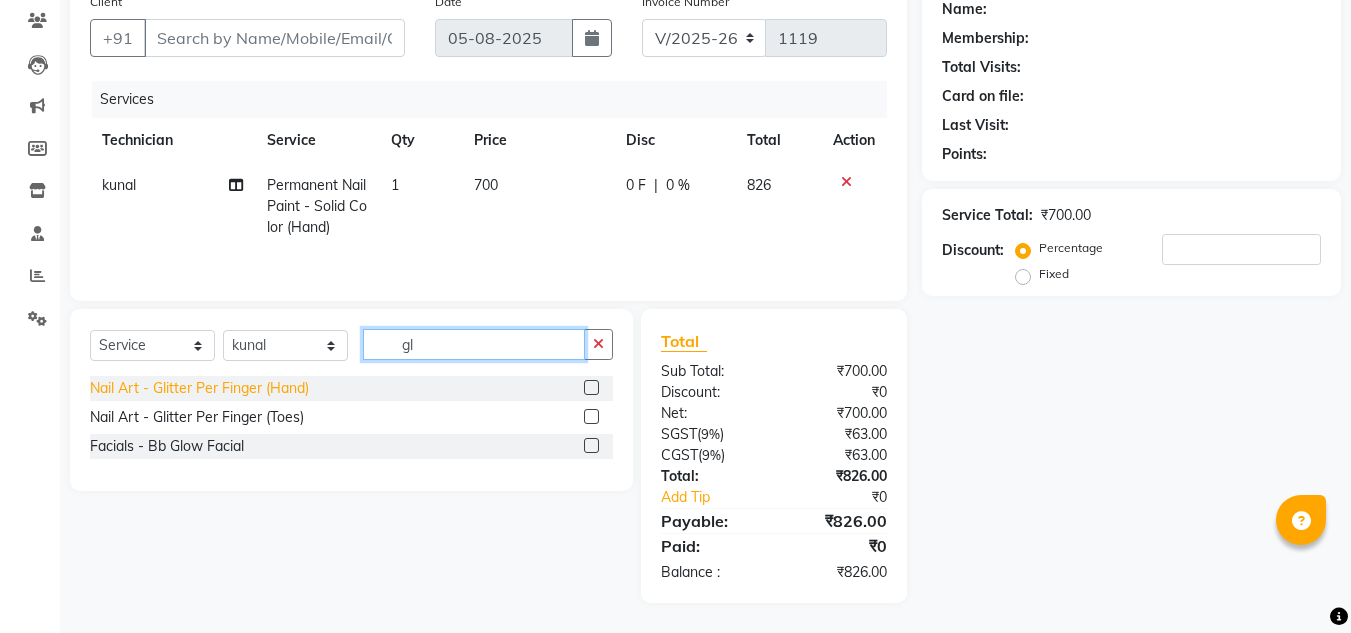 type on "gl" 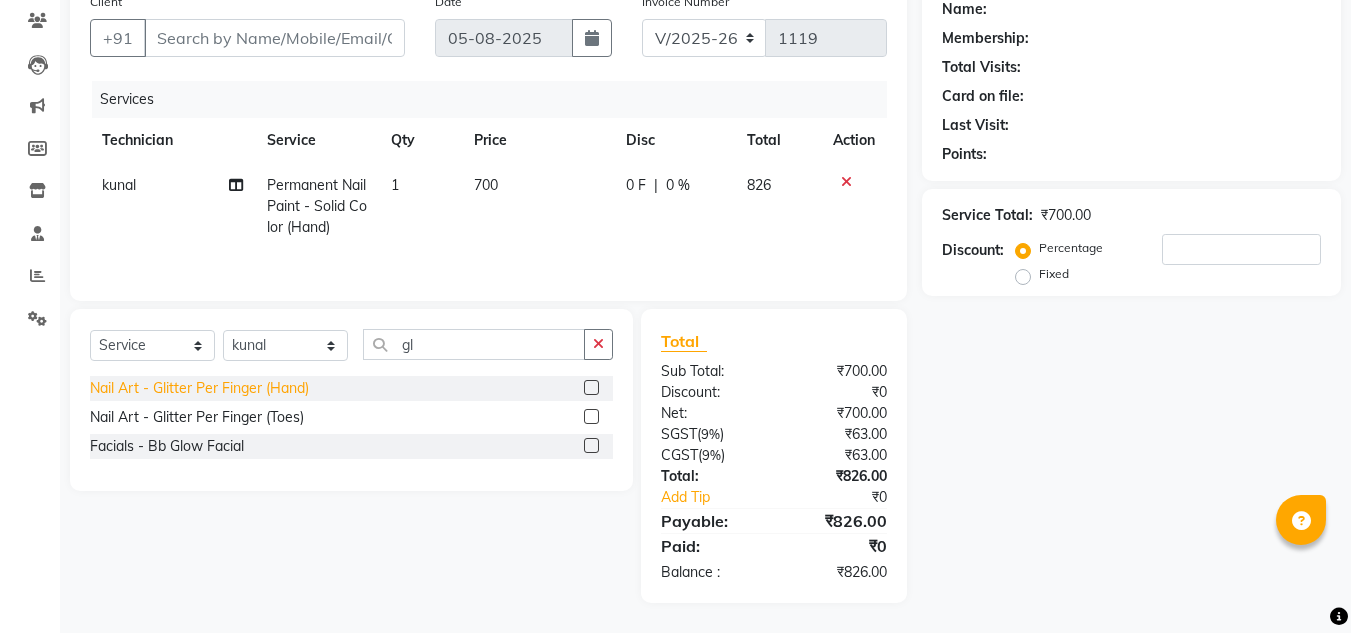 click on "Nail Art - Glitter Per Finger (Hand)" 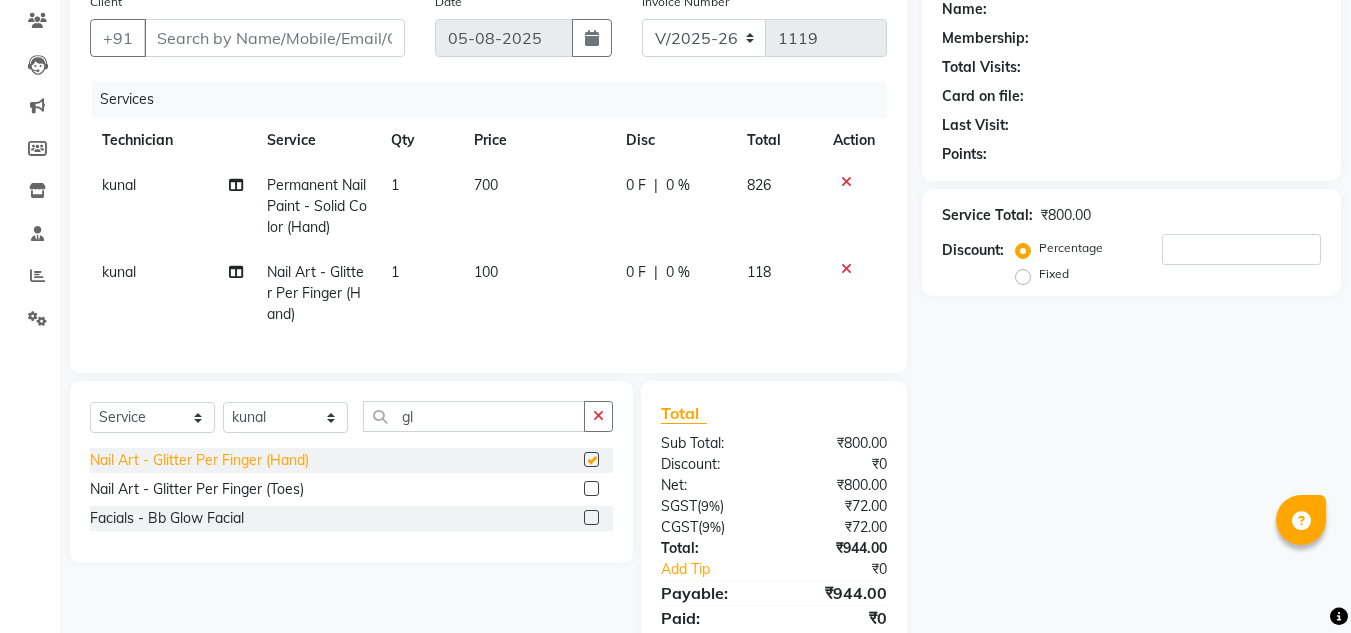 checkbox on "false" 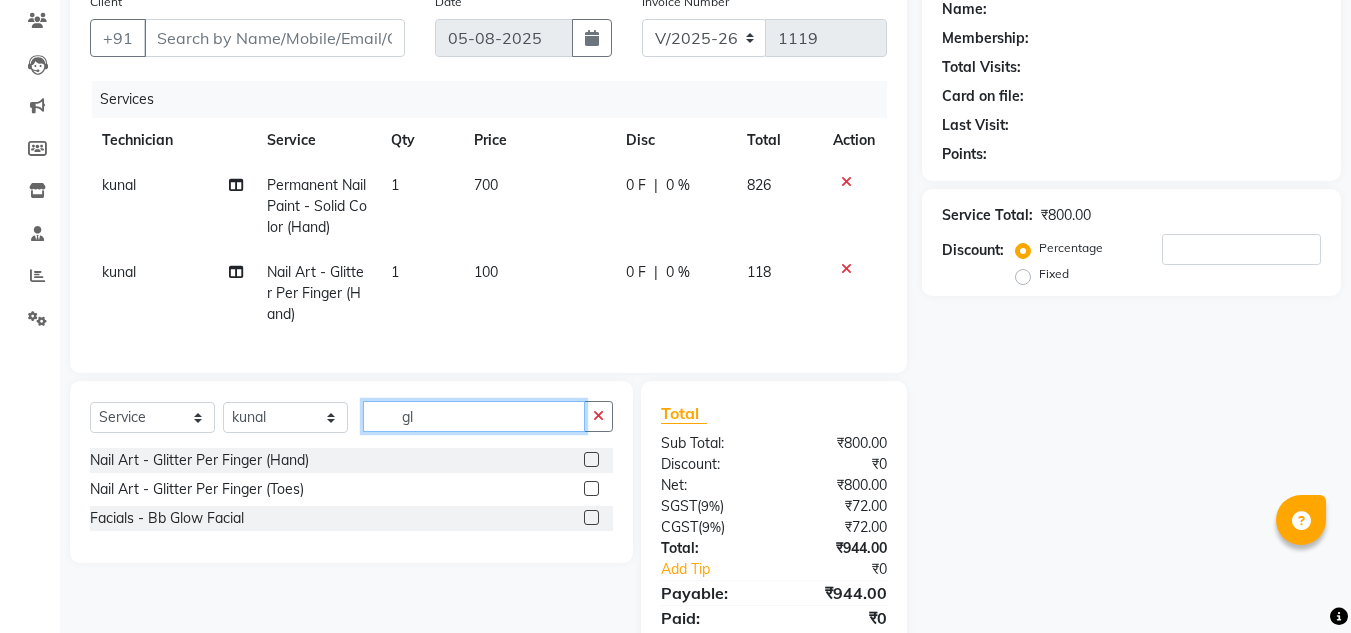 click on "gl" 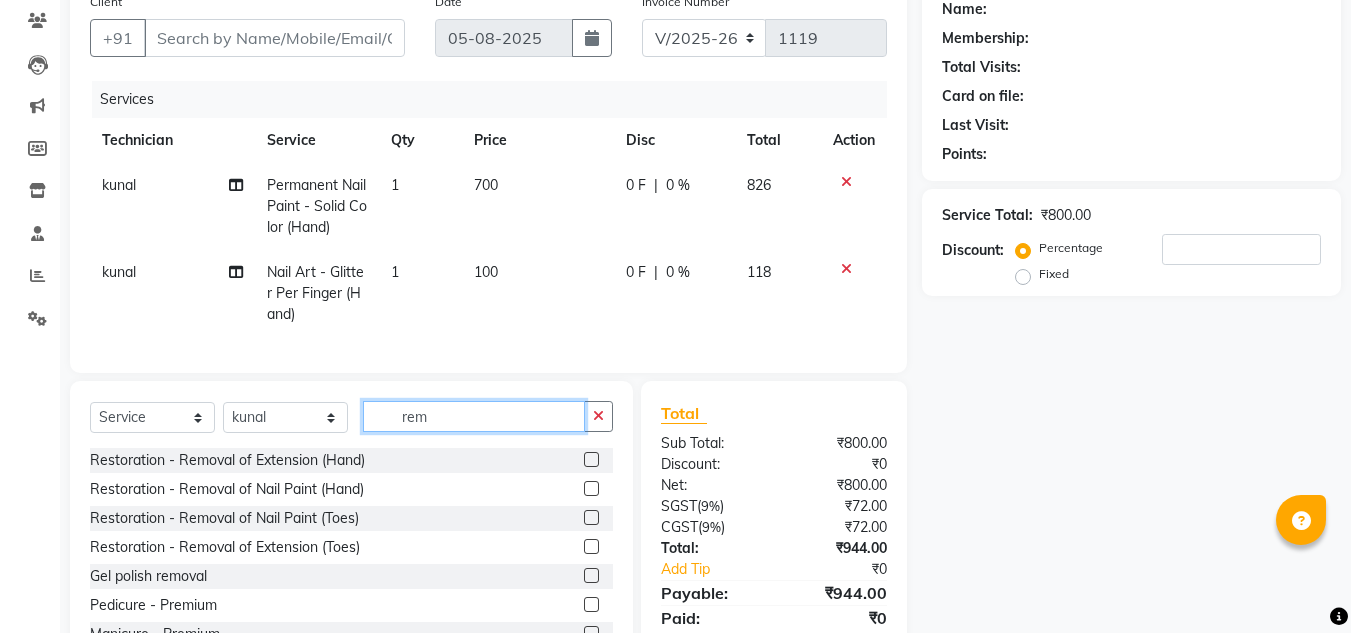 scroll, scrollTop: 255, scrollLeft: 0, axis: vertical 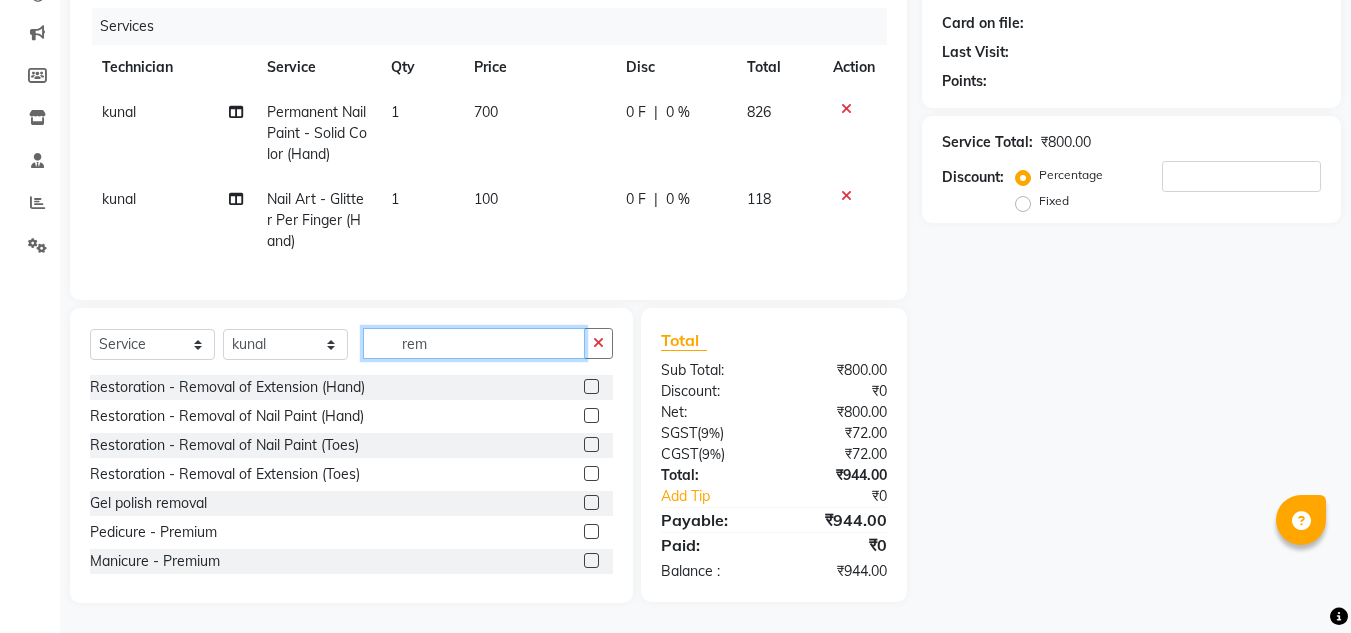 type on "rem" 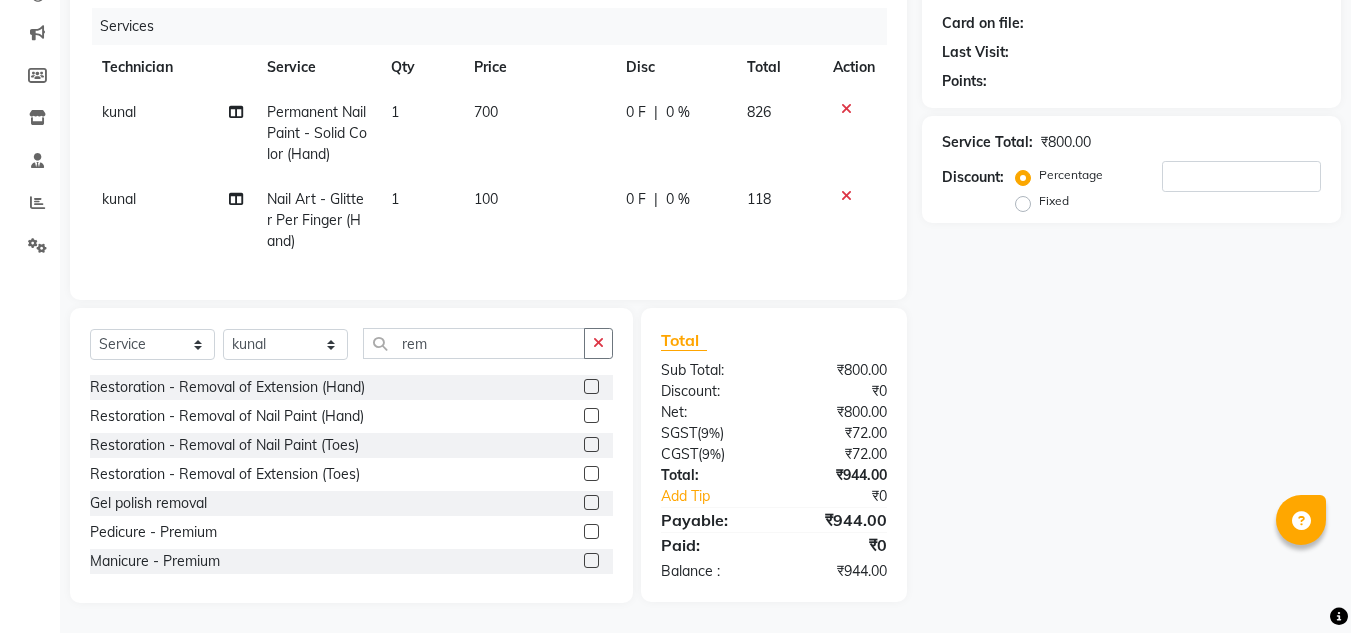 click on "100" 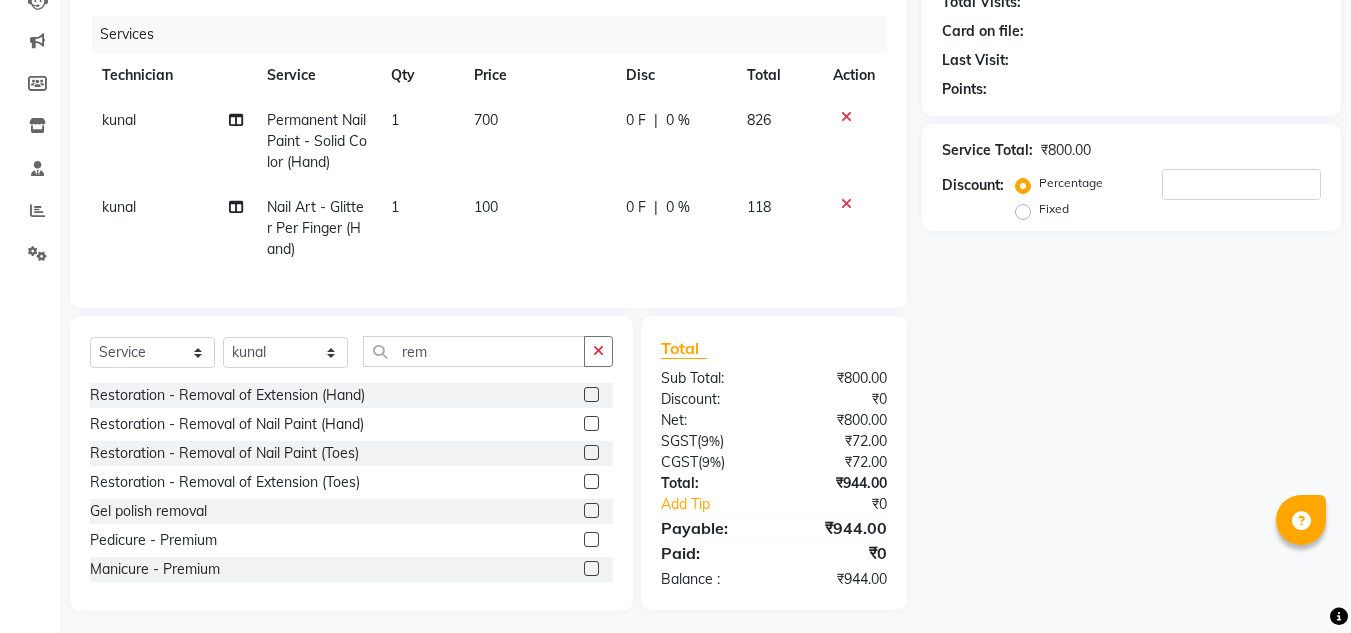 select on "81675" 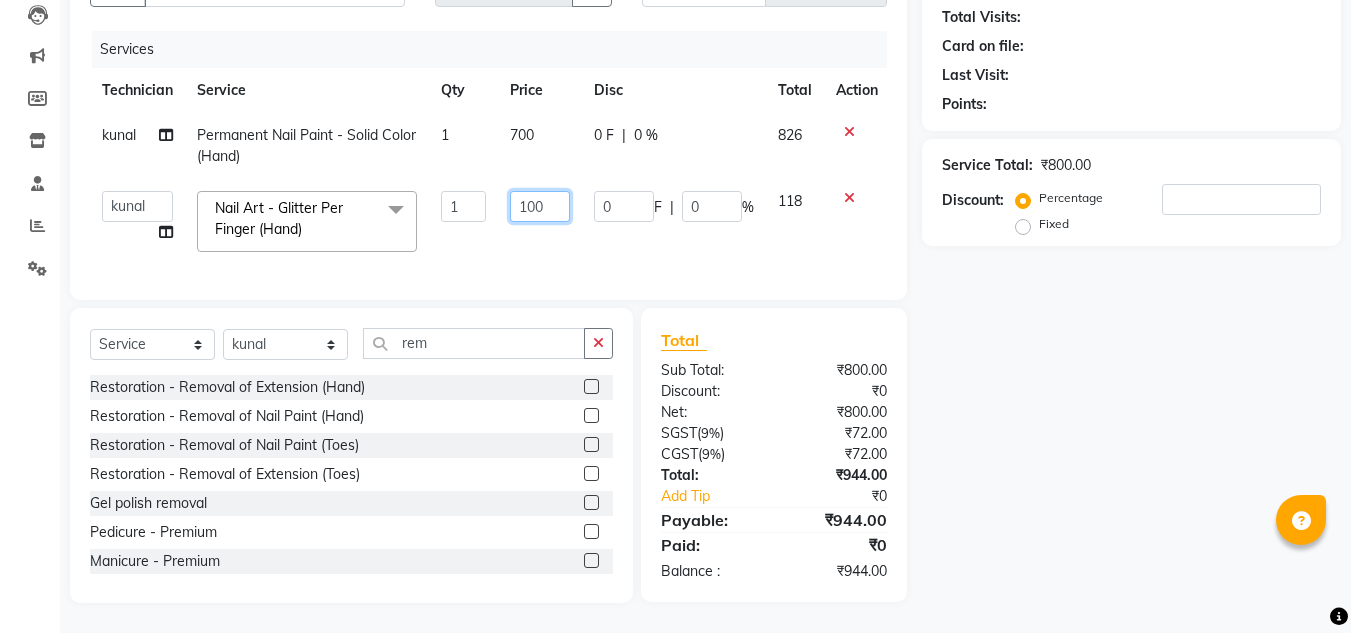 click on "100" 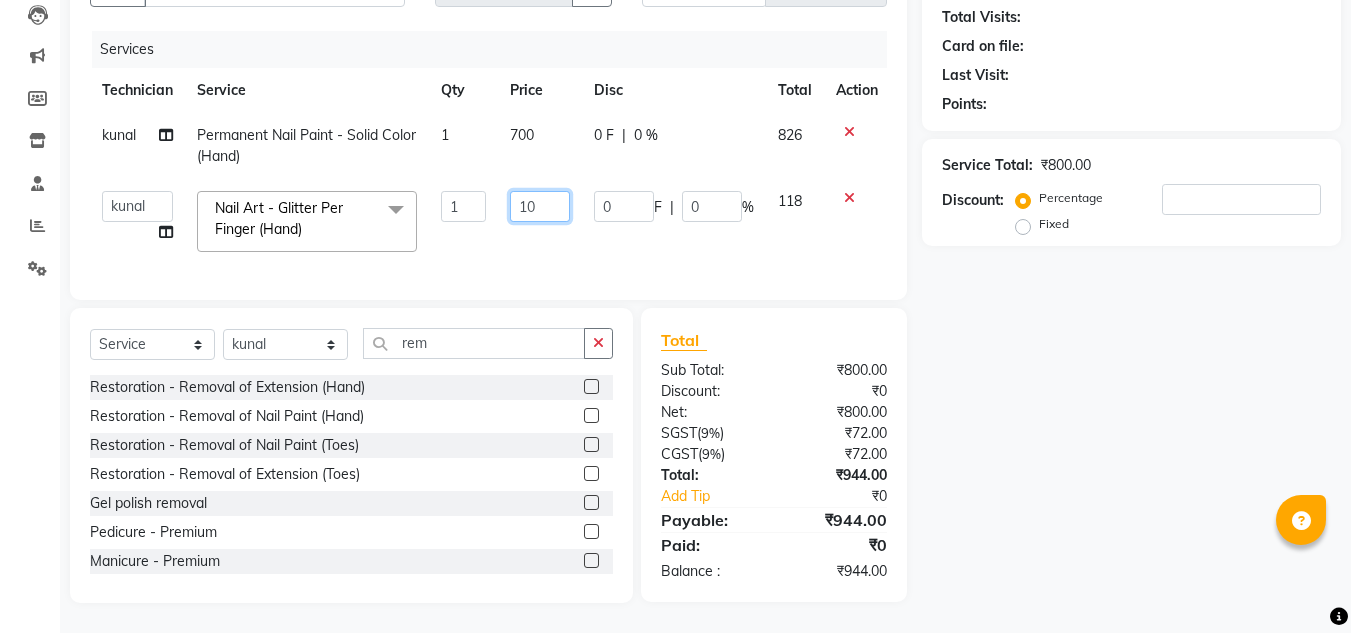 type on "1" 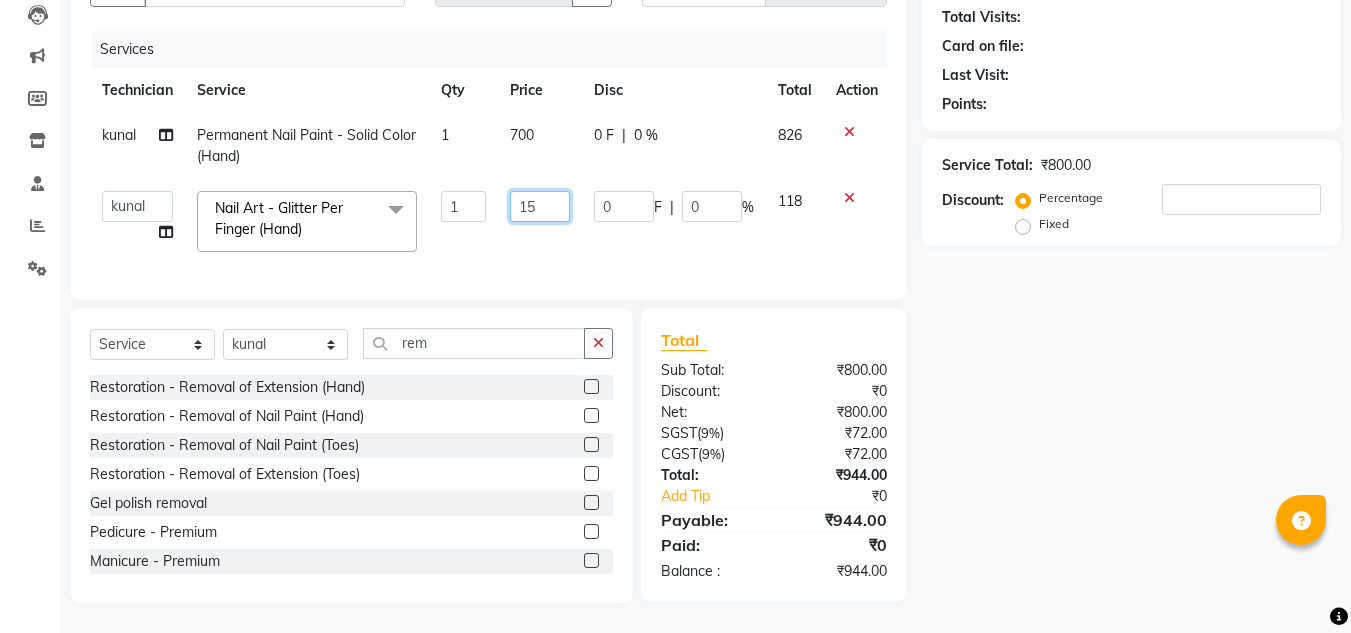 type on "150" 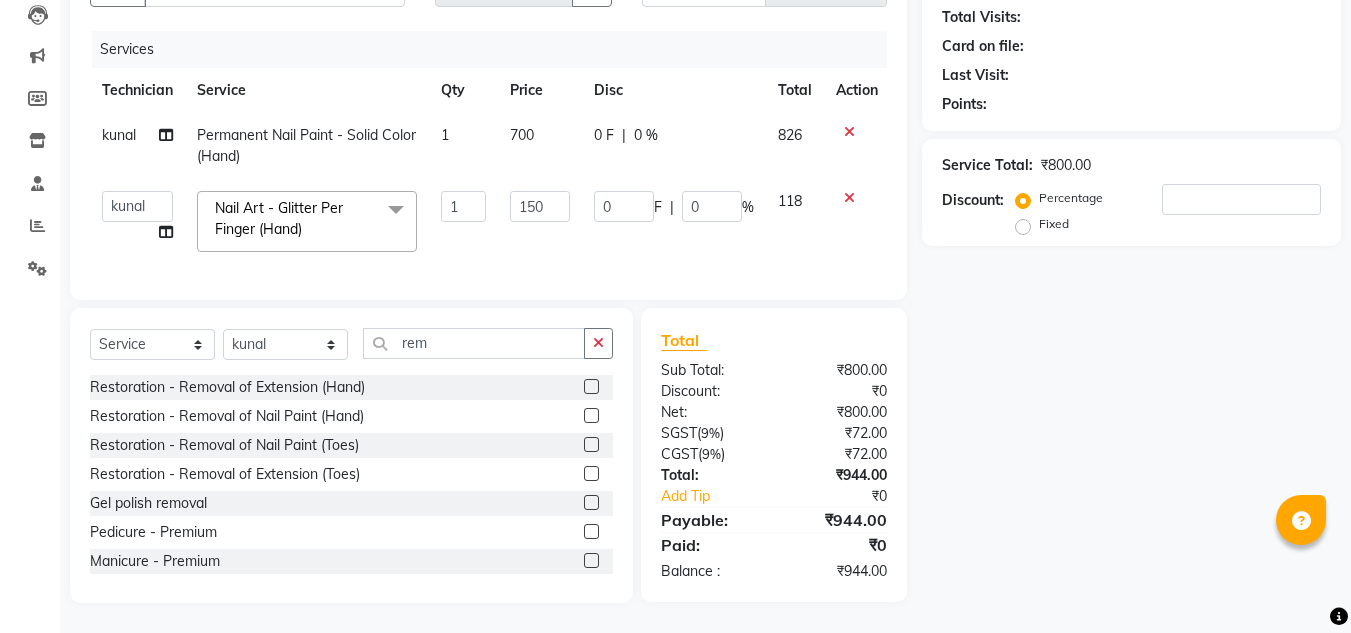click on "150" 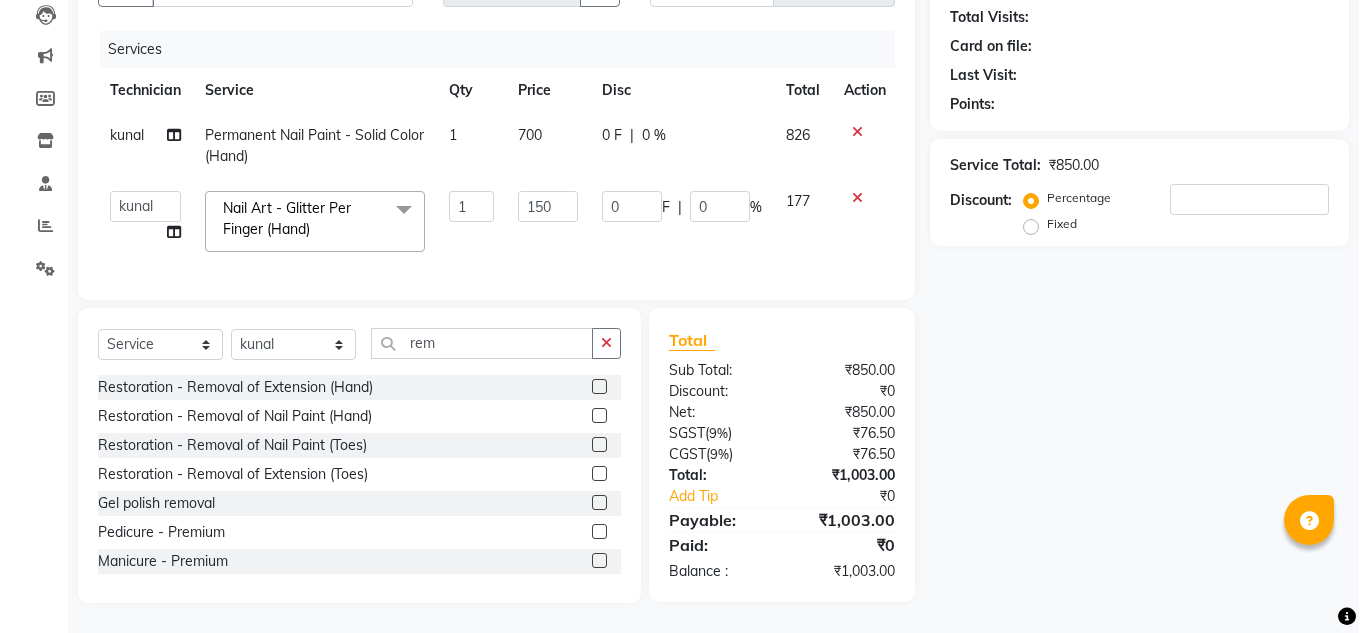 scroll, scrollTop: 0, scrollLeft: 0, axis: both 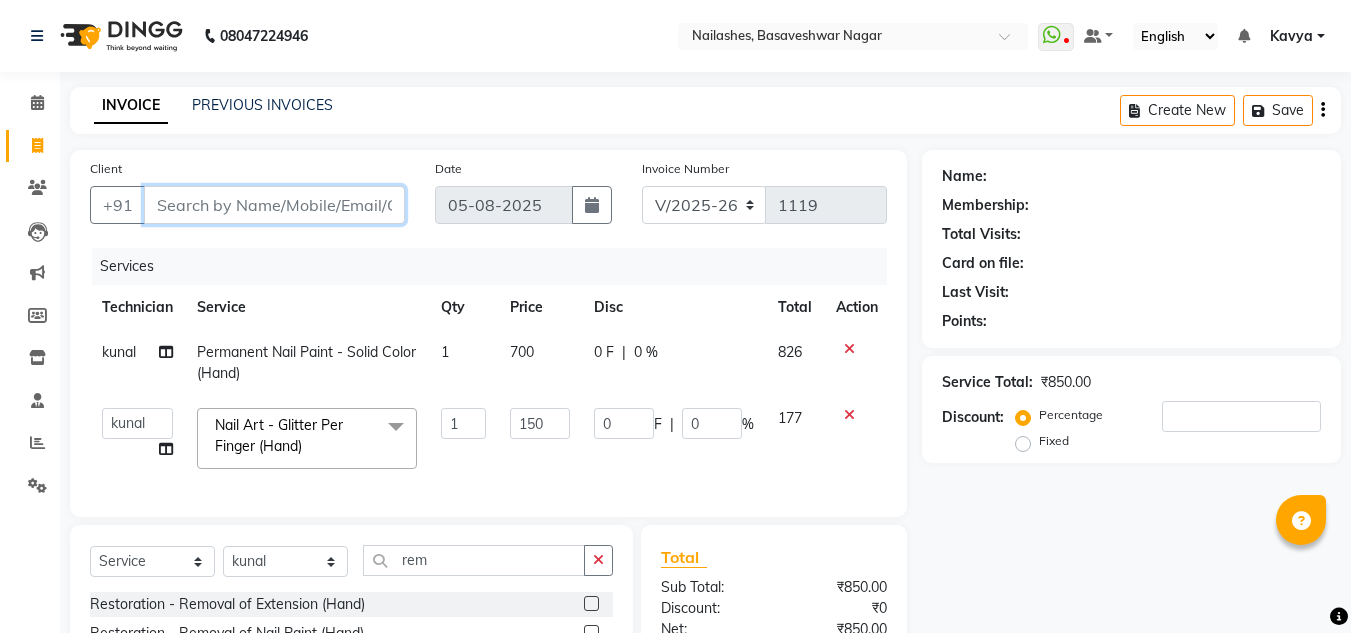 click on "Client" at bounding box center (274, 205) 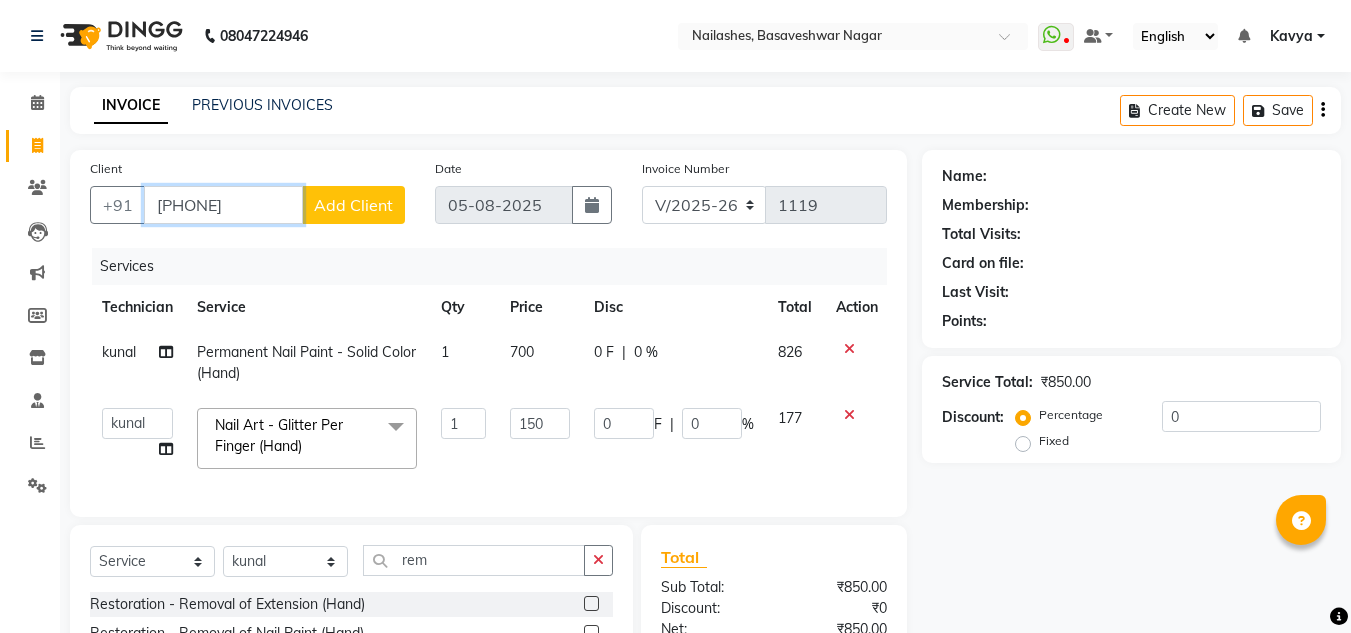 type on "[PHONE]" 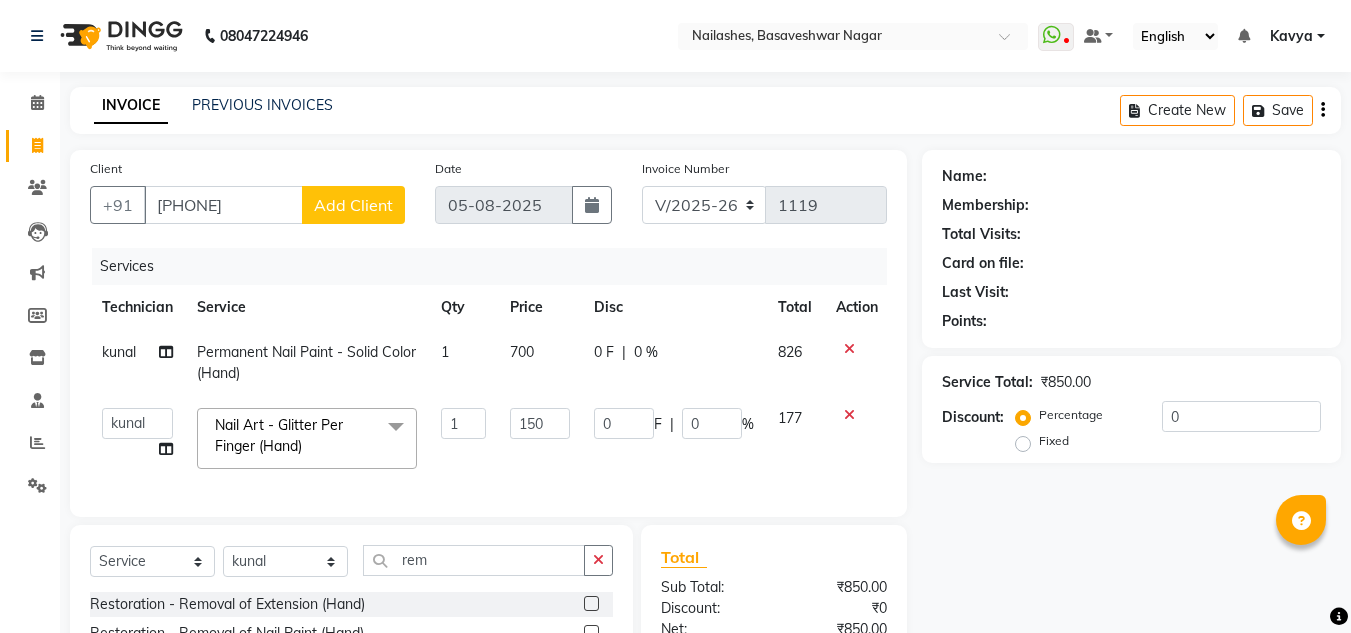 click on "Add Client" 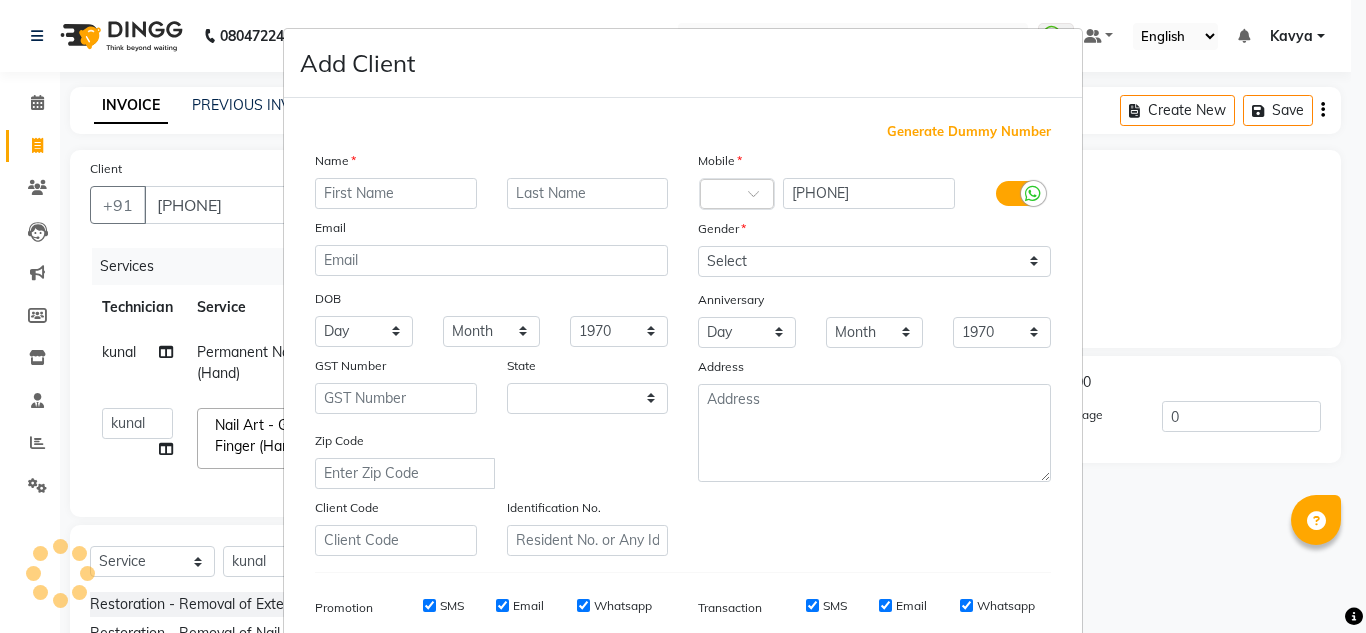 select on "21" 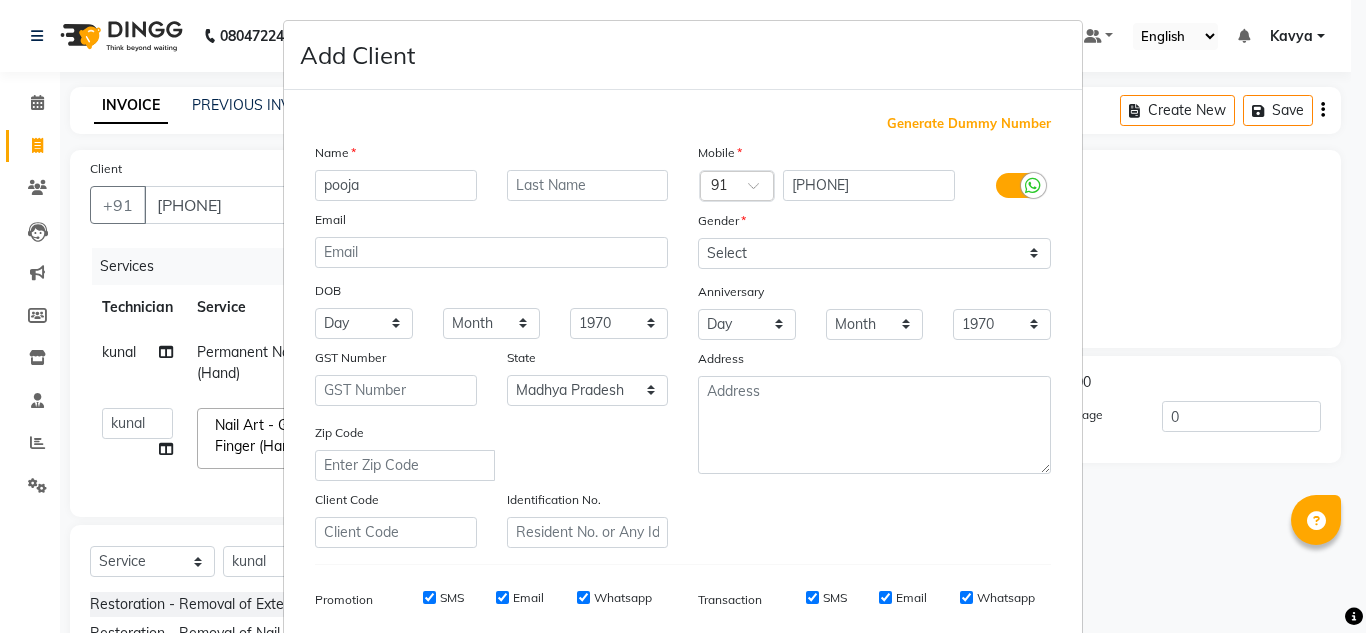scroll, scrollTop: 7, scrollLeft: 0, axis: vertical 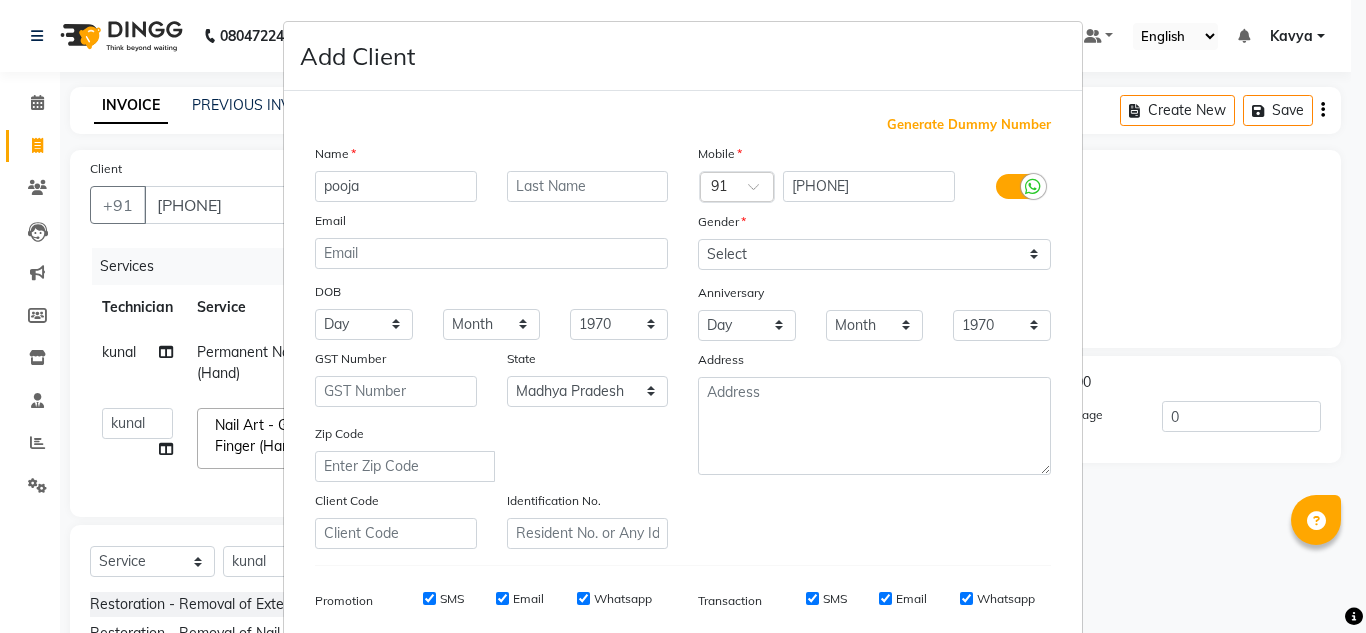 type on "pooja" 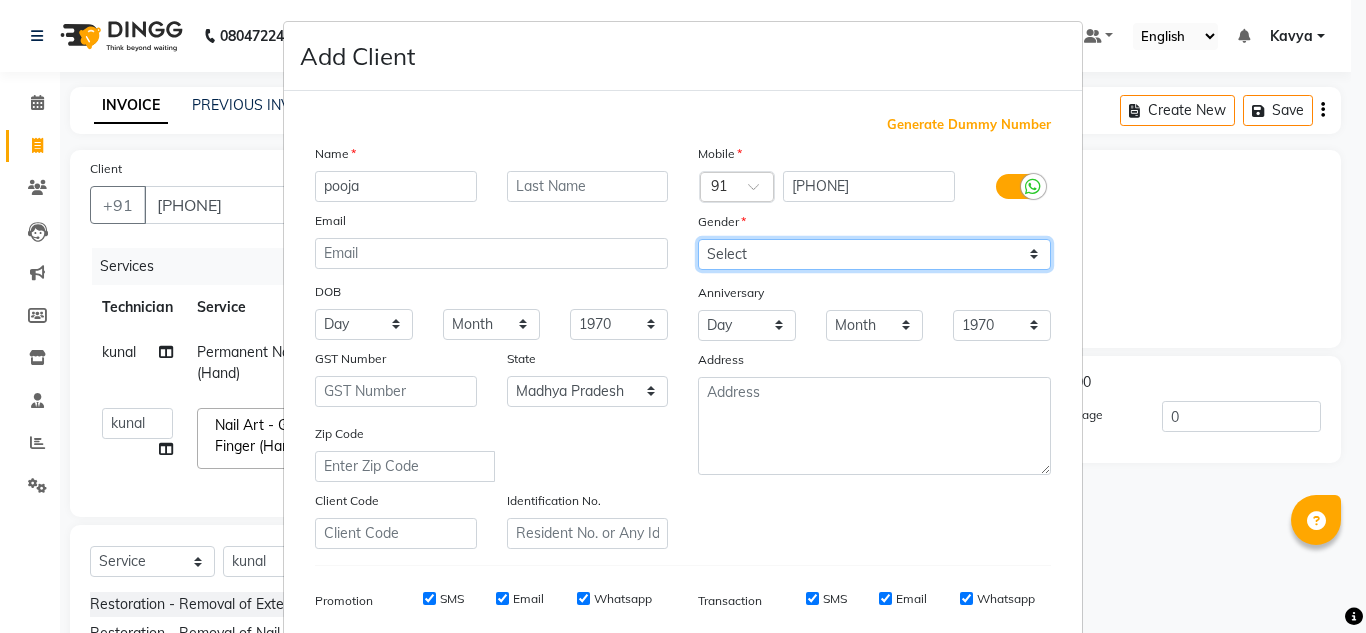 click on "Select Male Female Other Prefer Not To Say" at bounding box center [874, 254] 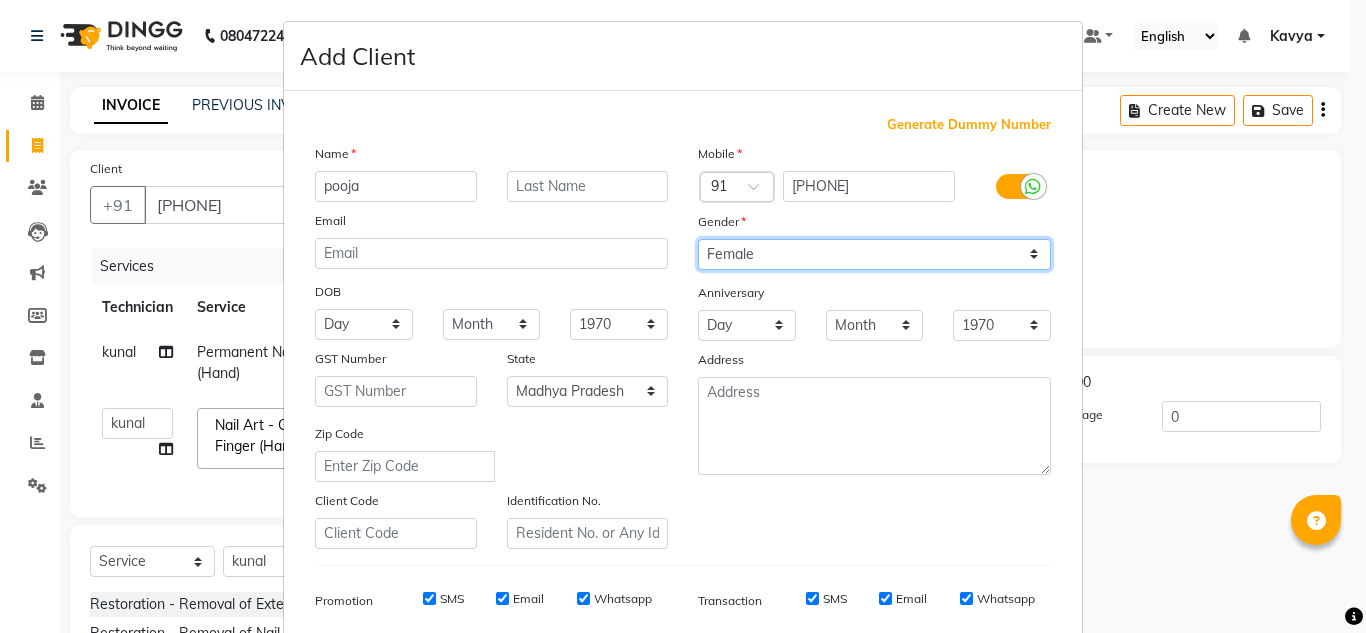 click on "Select Male Female Other Prefer Not To Say" at bounding box center [874, 254] 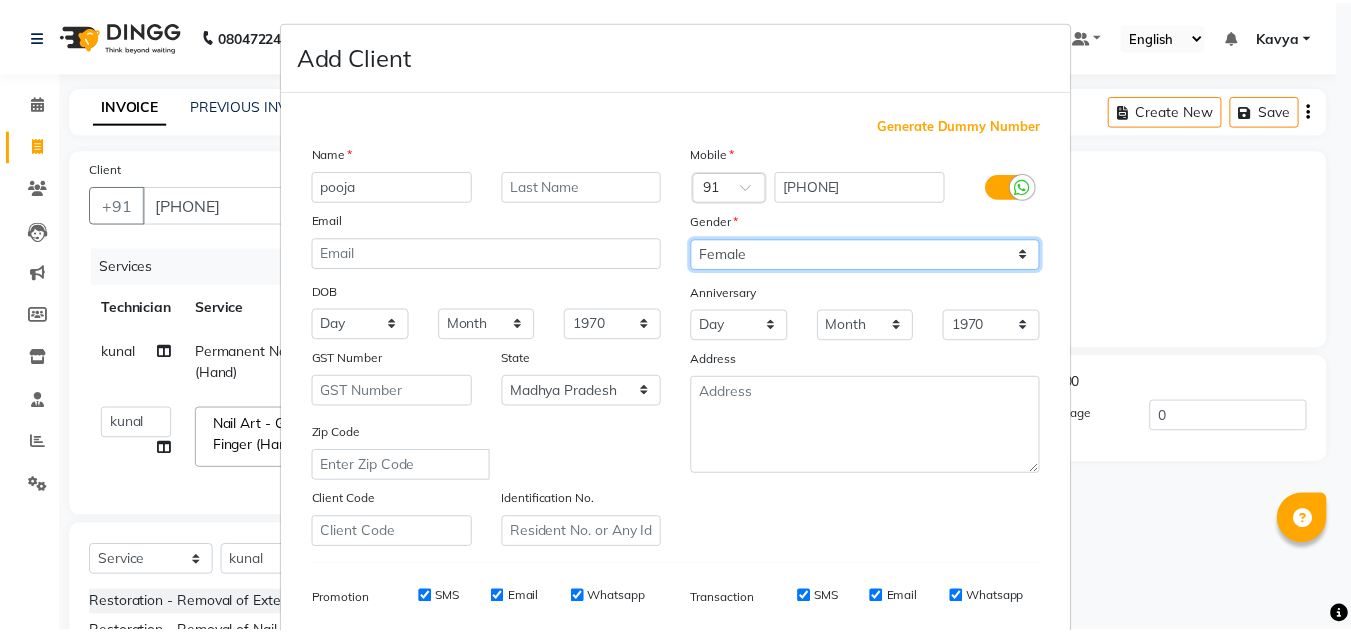 scroll, scrollTop: 290, scrollLeft: 0, axis: vertical 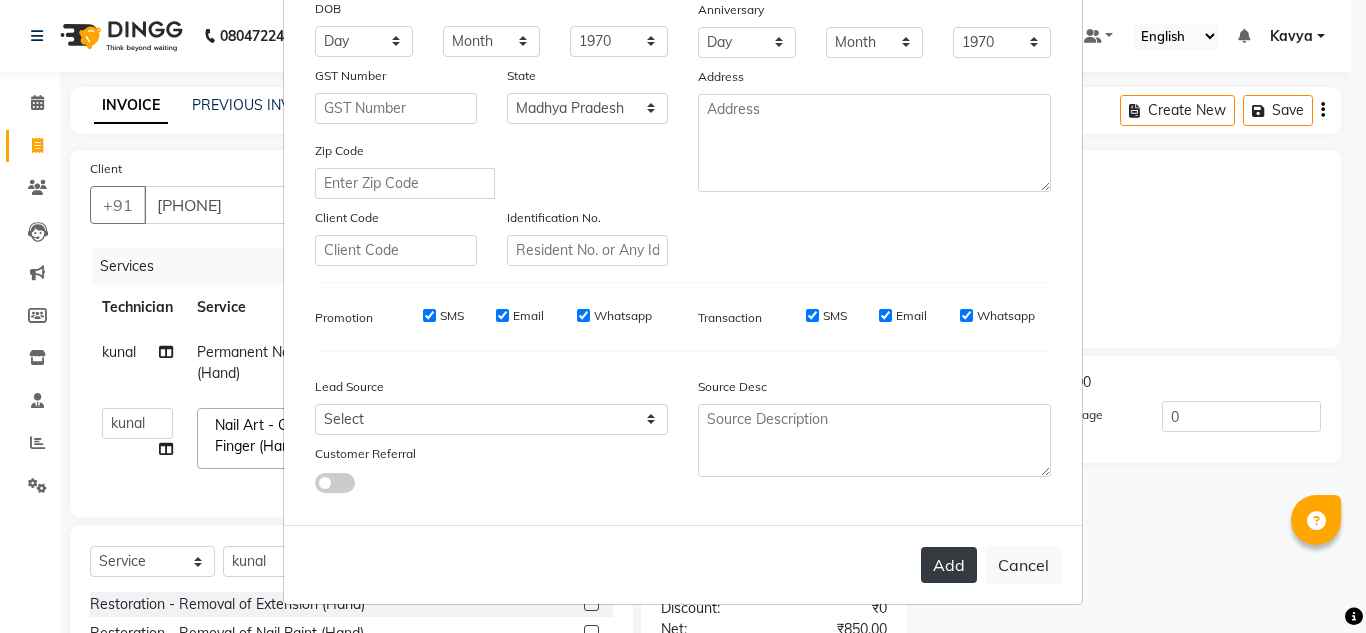 click on "Add" at bounding box center [949, 565] 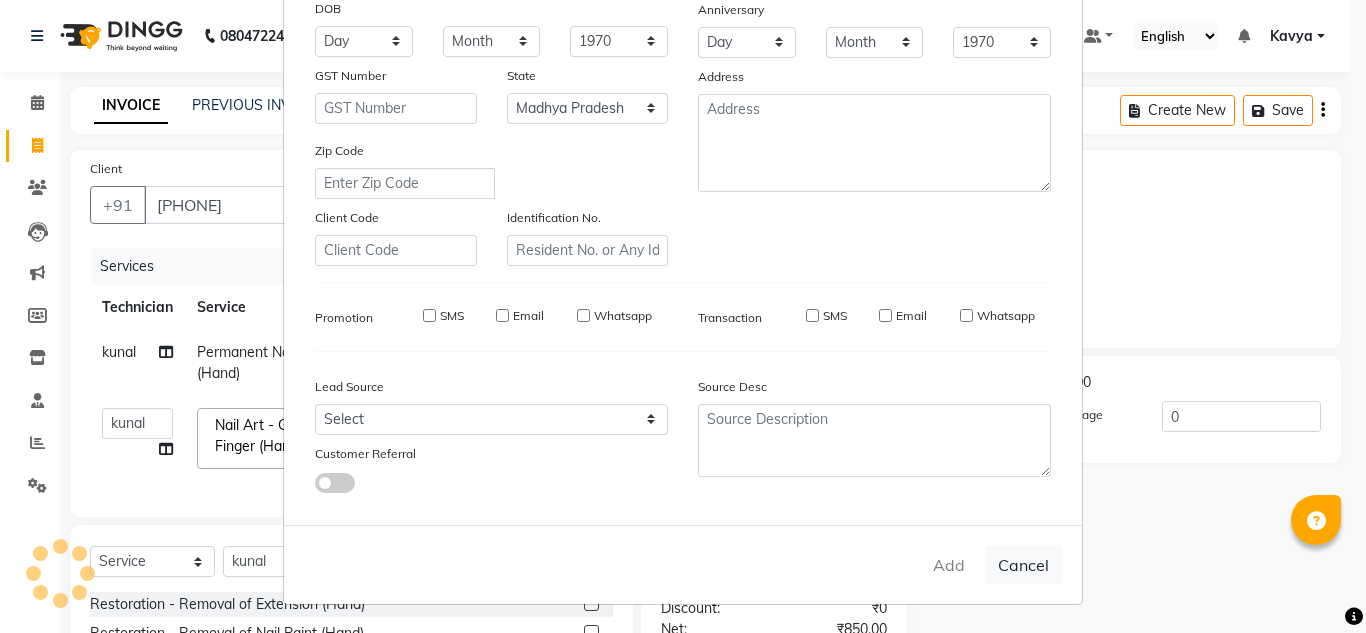 type on "90******30" 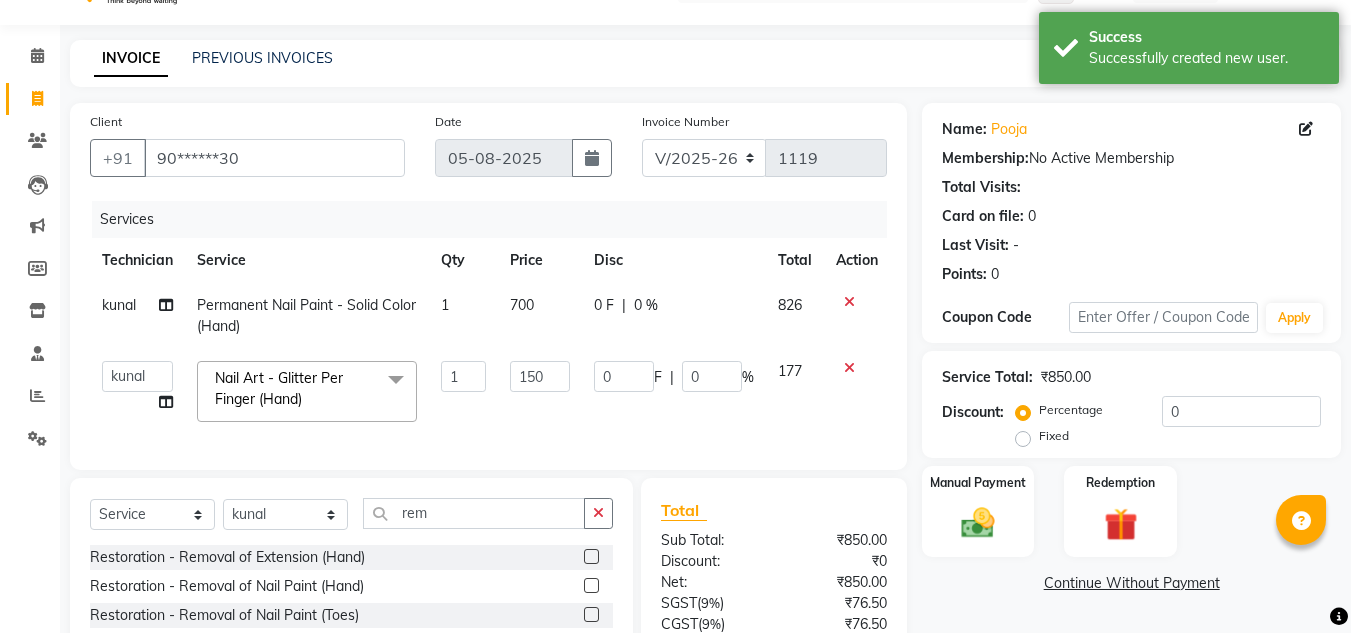 scroll, scrollTop: 232, scrollLeft: 0, axis: vertical 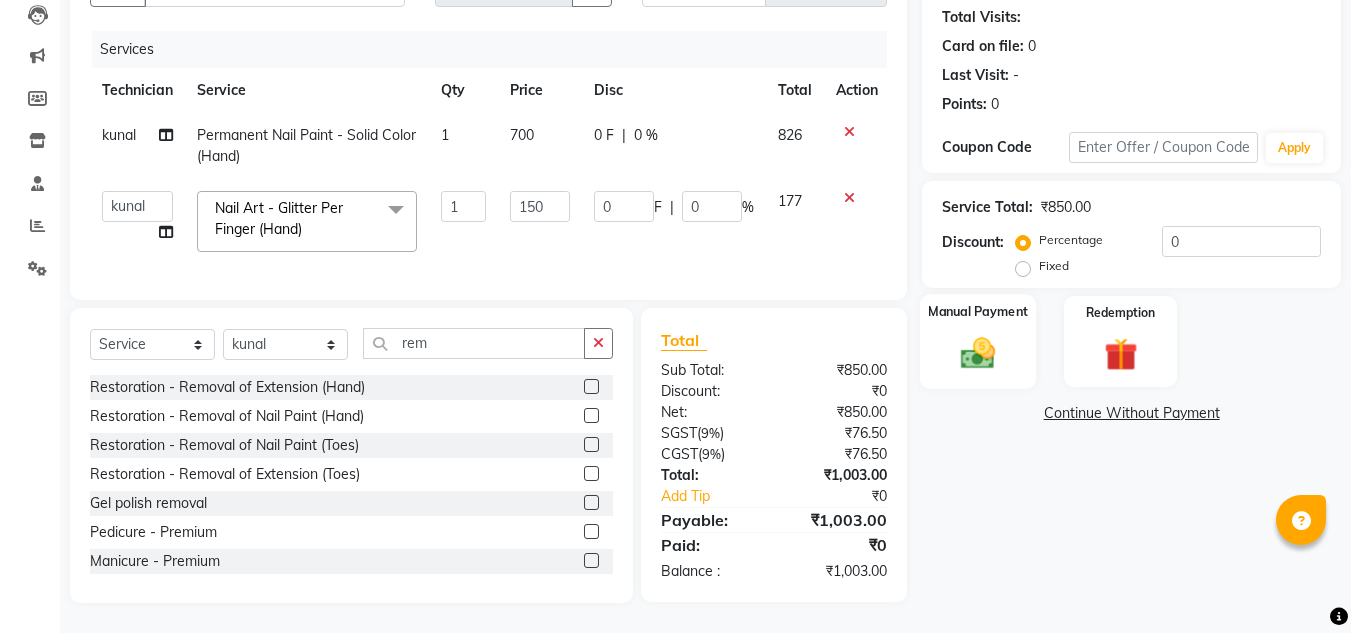 click 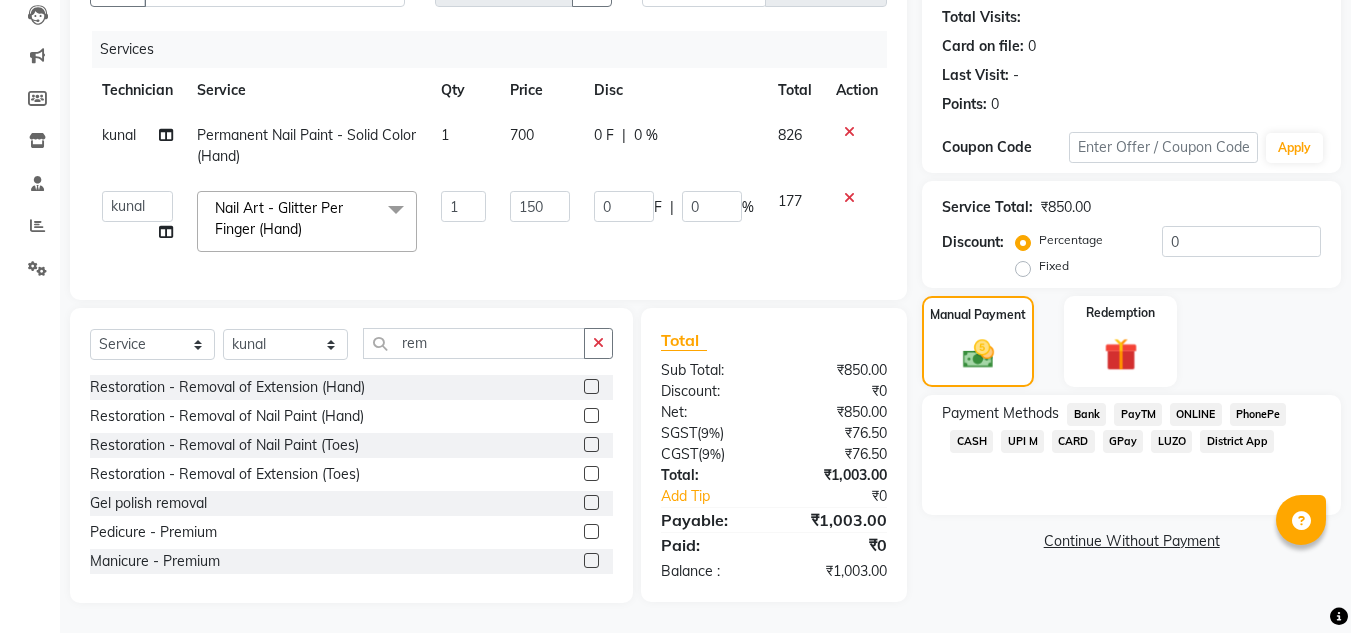 click on "ONLINE" 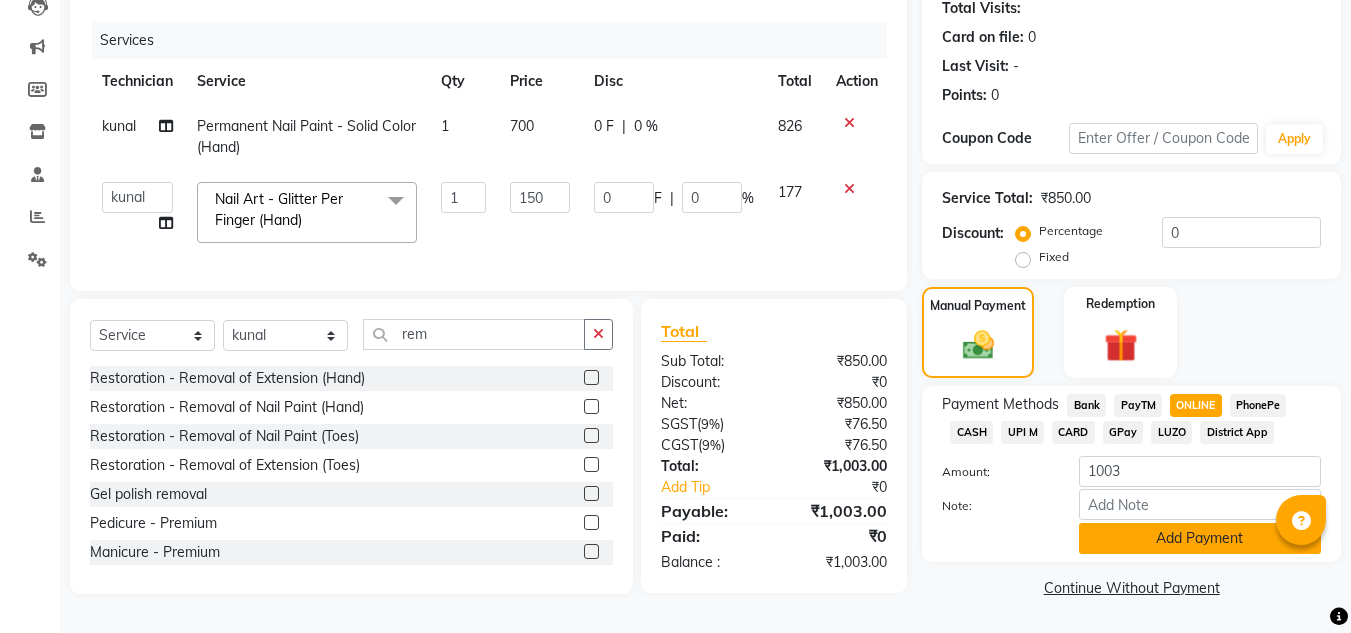 click on "Add Payment" 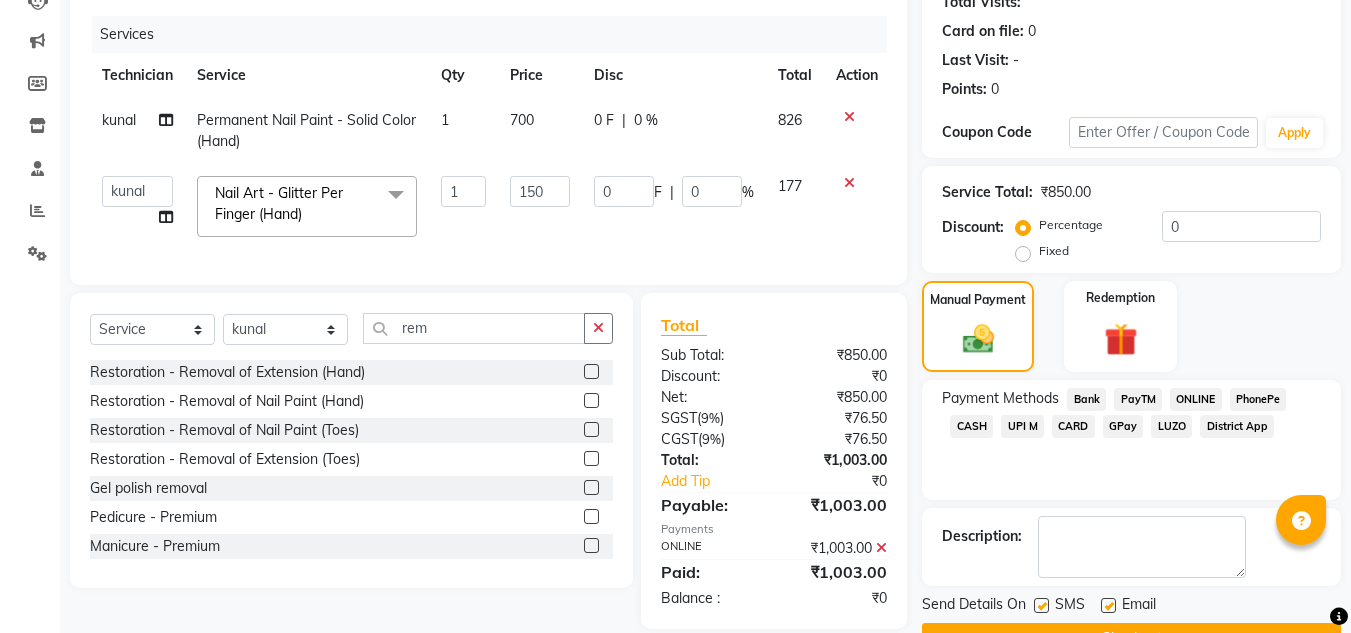 scroll, scrollTop: 283, scrollLeft: 0, axis: vertical 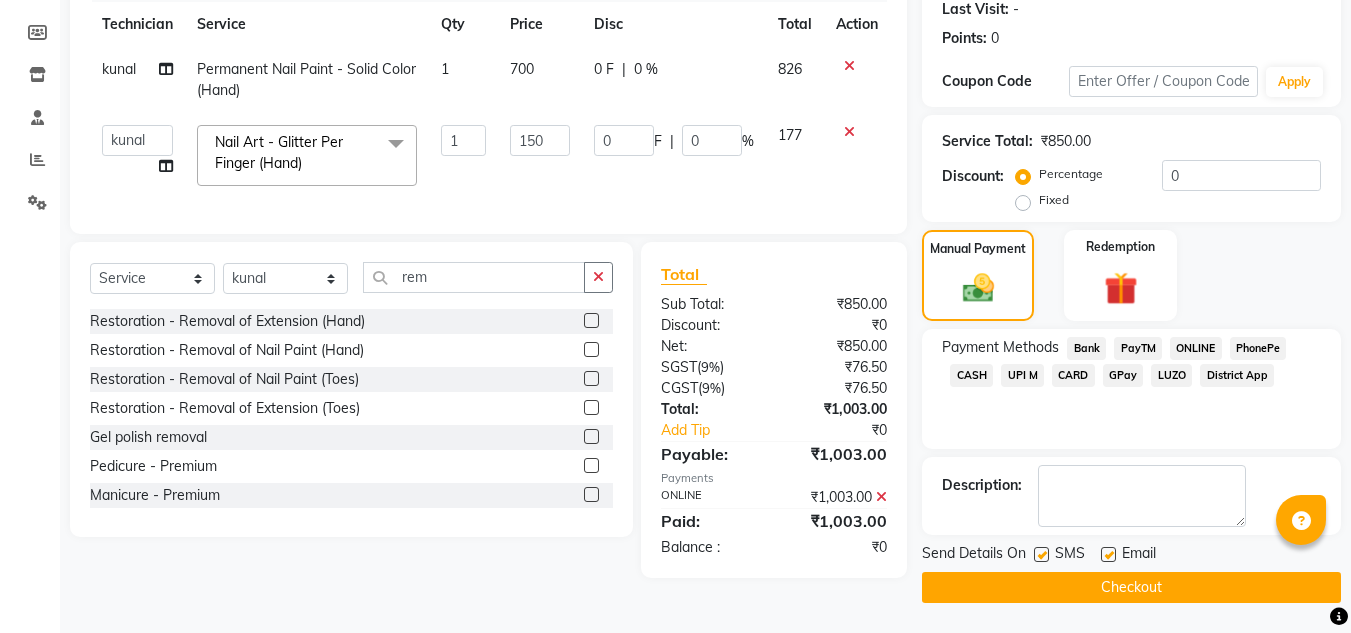 click on "Checkout" 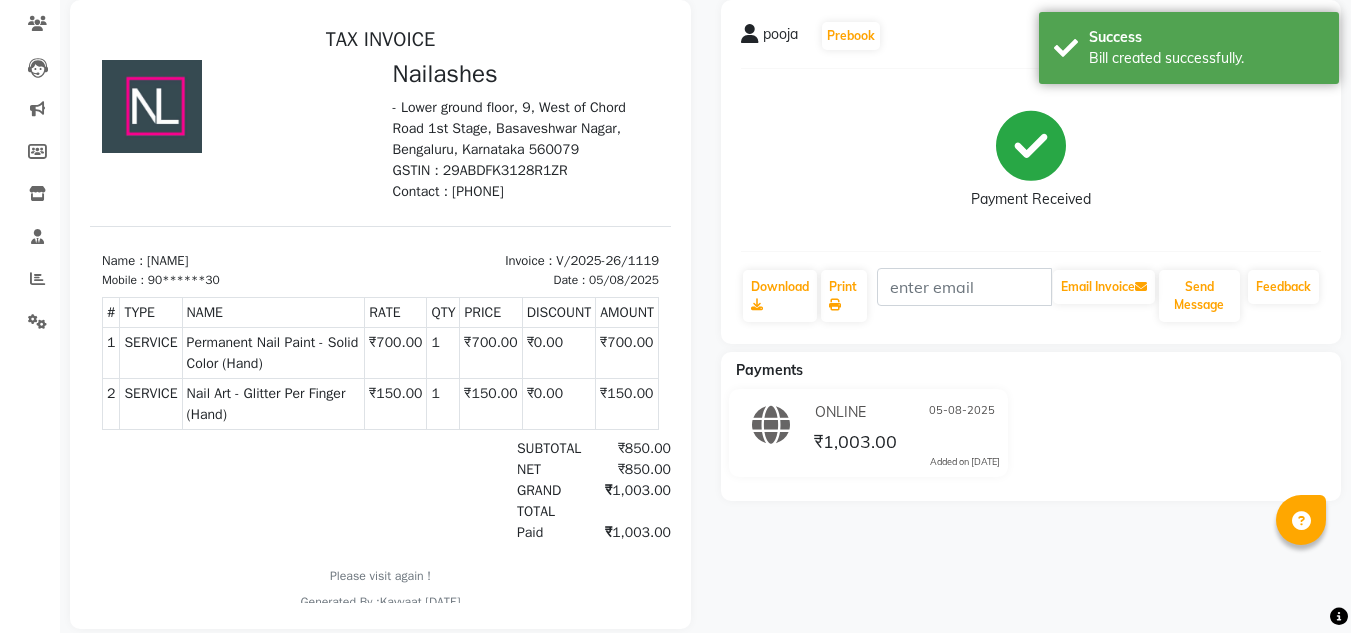 scroll, scrollTop: 205, scrollLeft: 0, axis: vertical 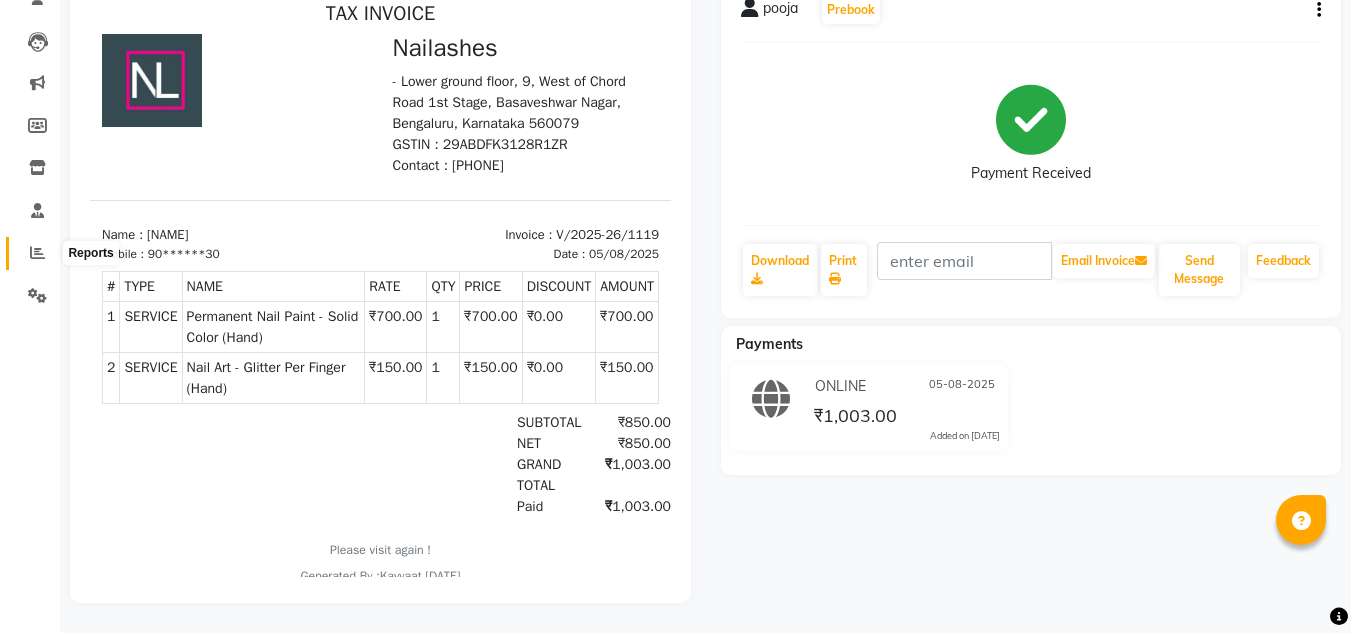click 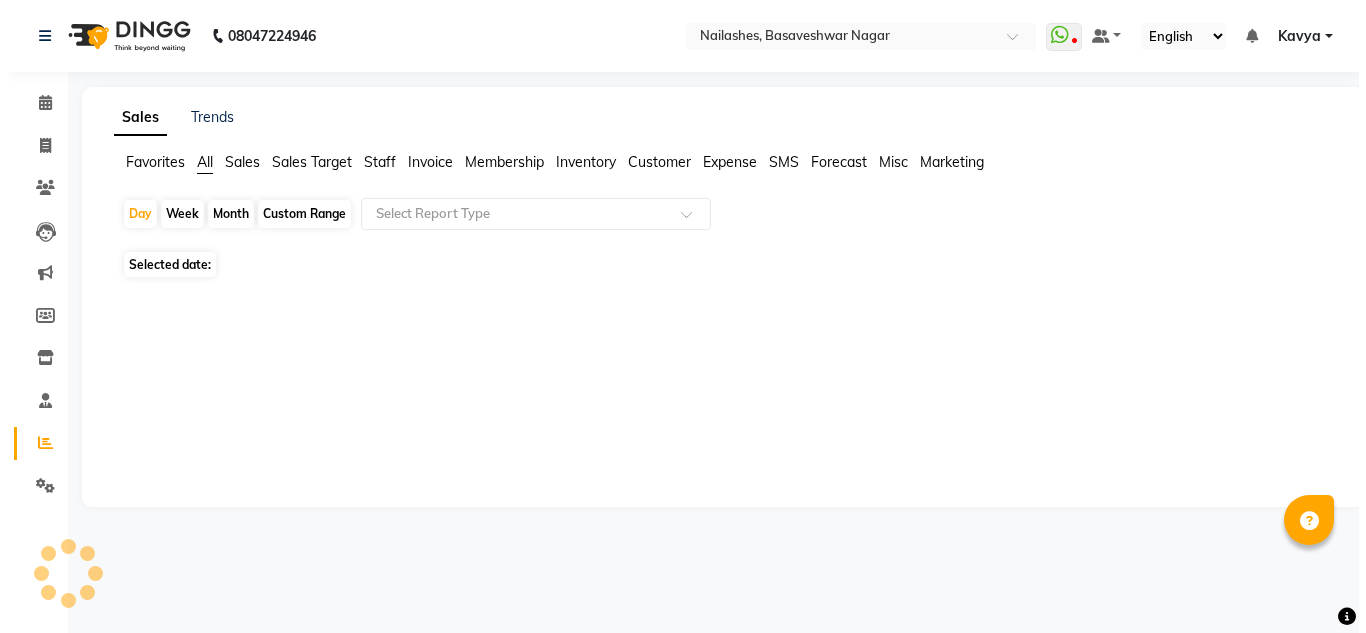 scroll, scrollTop: 0, scrollLeft: 0, axis: both 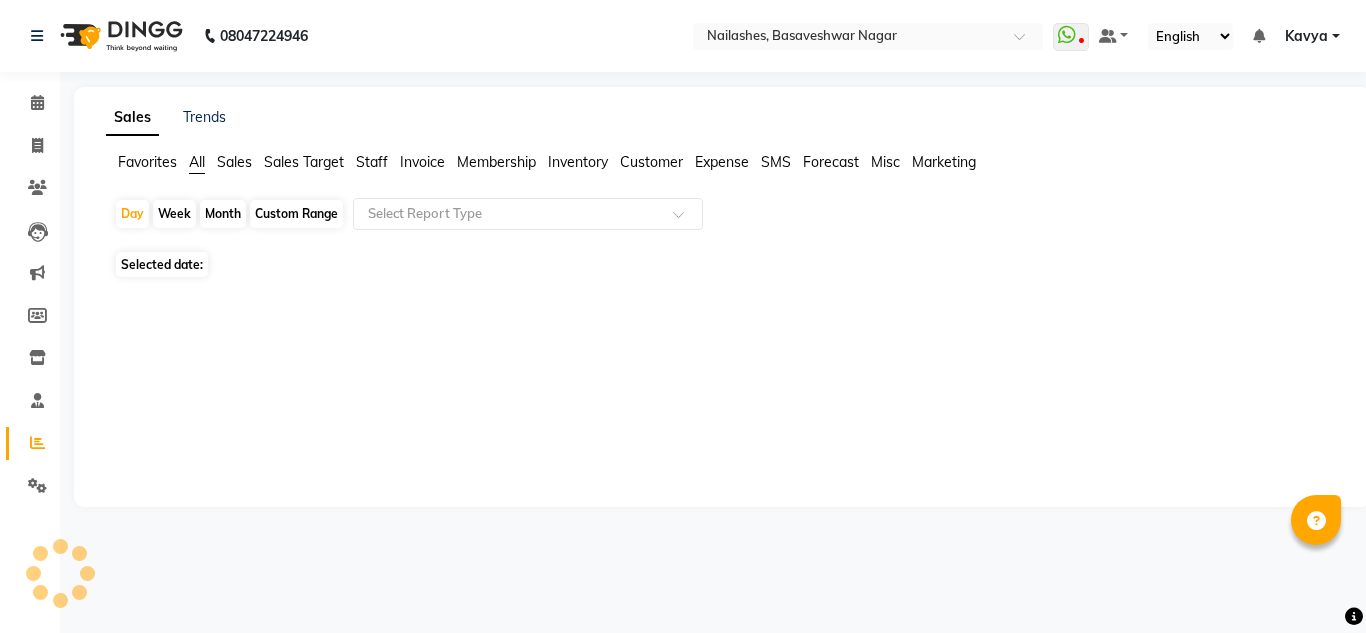 click on "Staff" 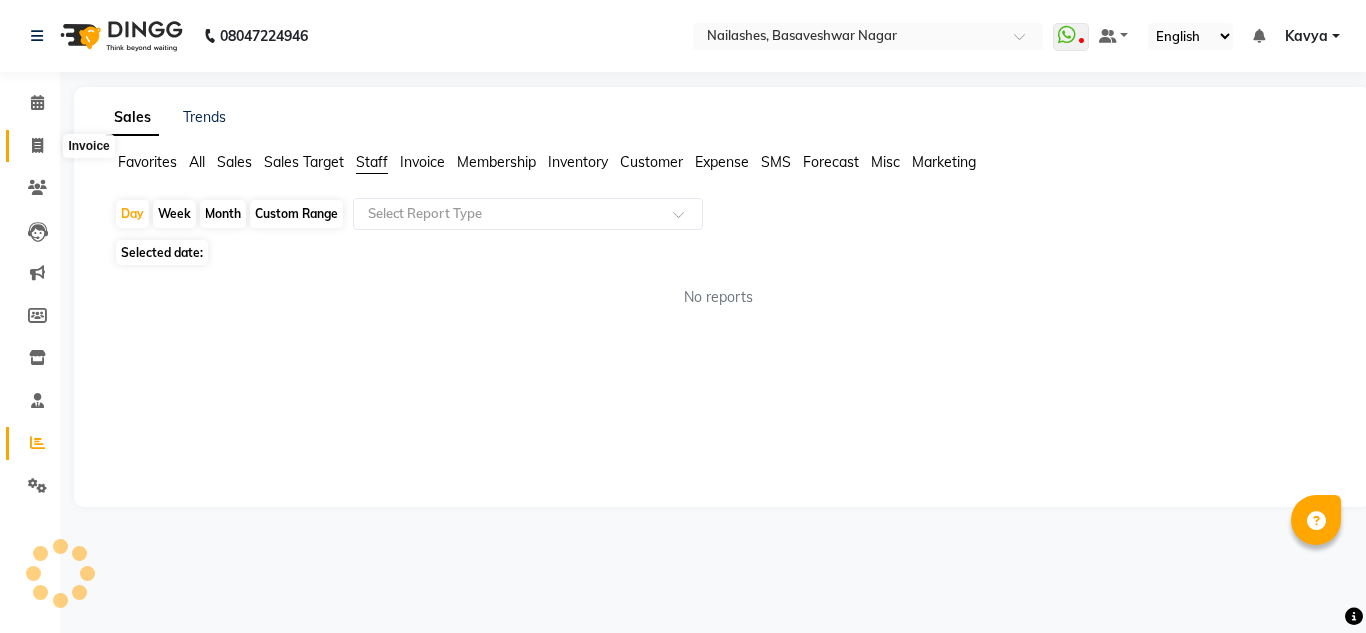 click 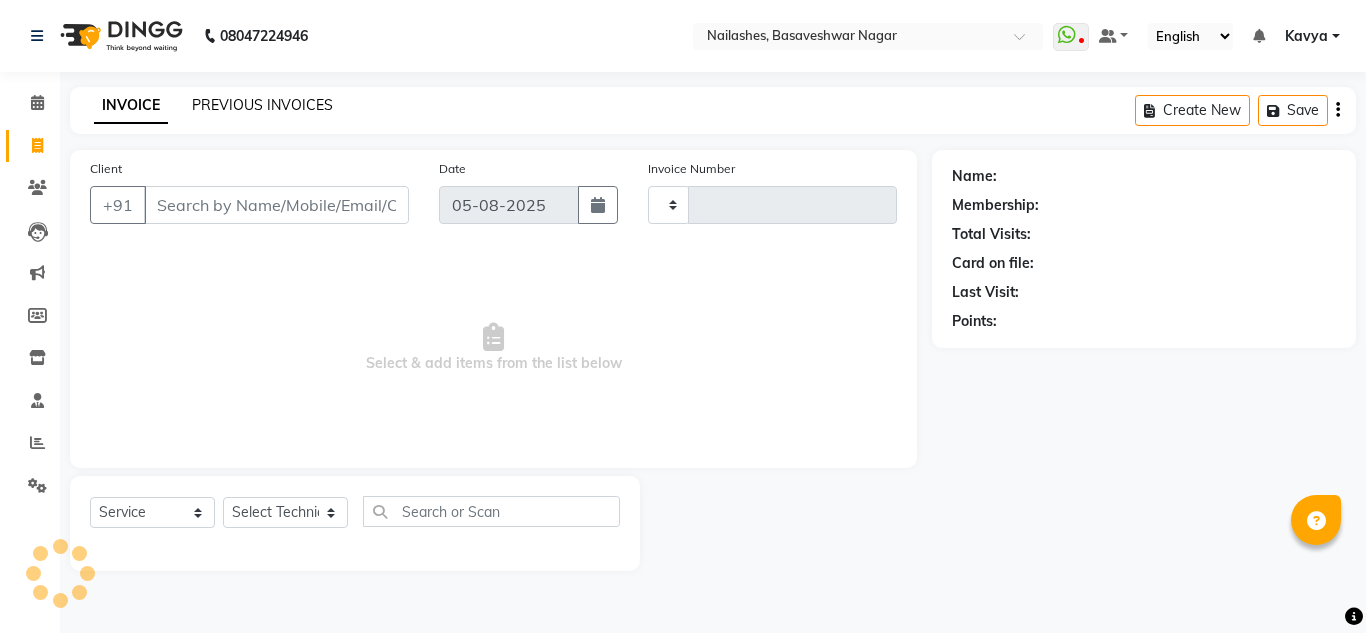 click on "PREVIOUS INVOICES" 